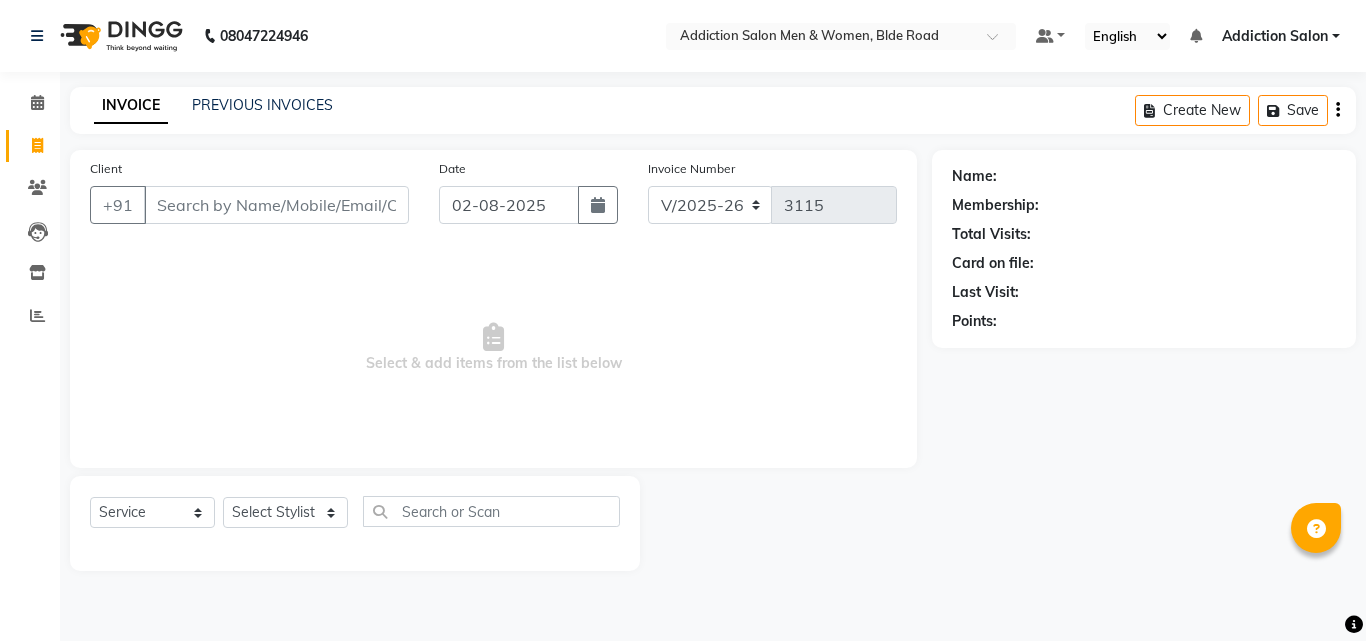 select on "6595" 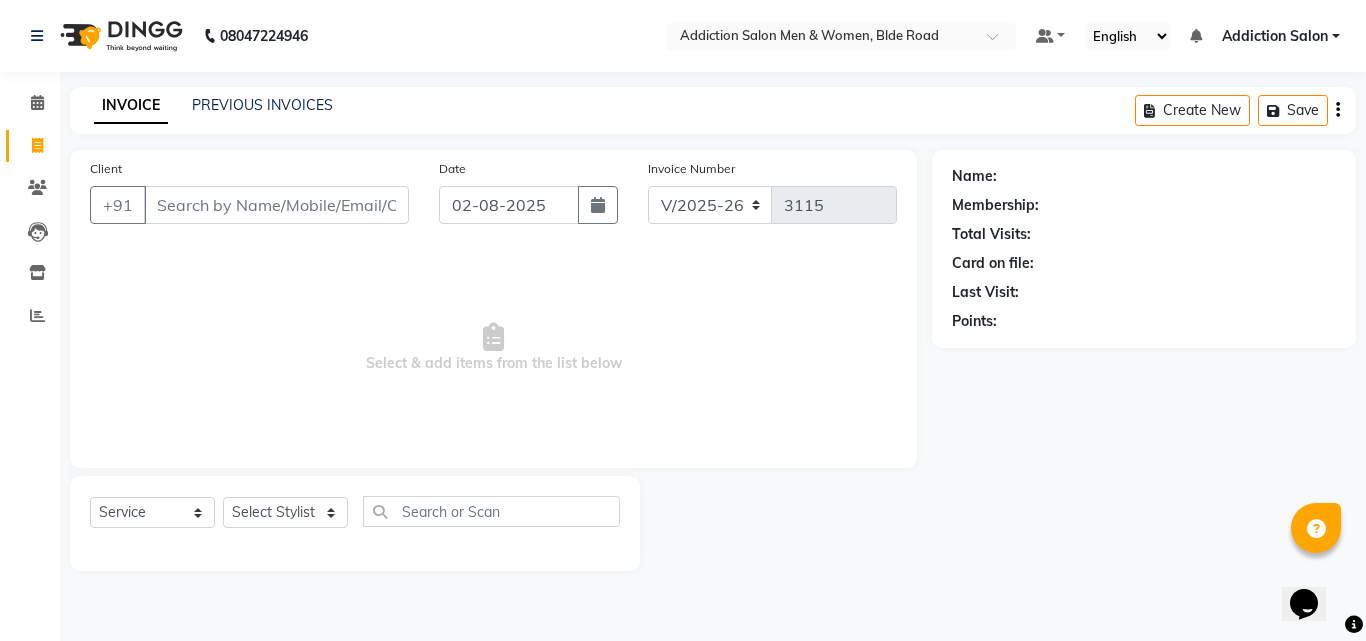 scroll, scrollTop: 0, scrollLeft: 0, axis: both 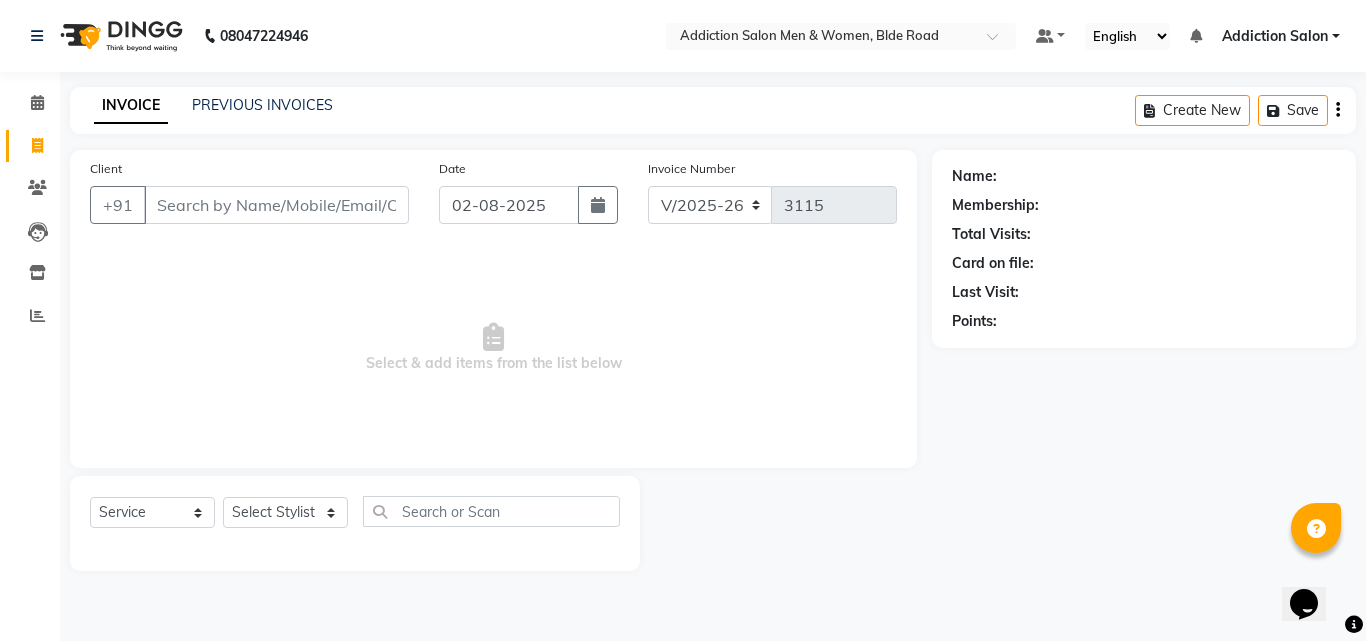 click on "Client" at bounding box center [276, 205] 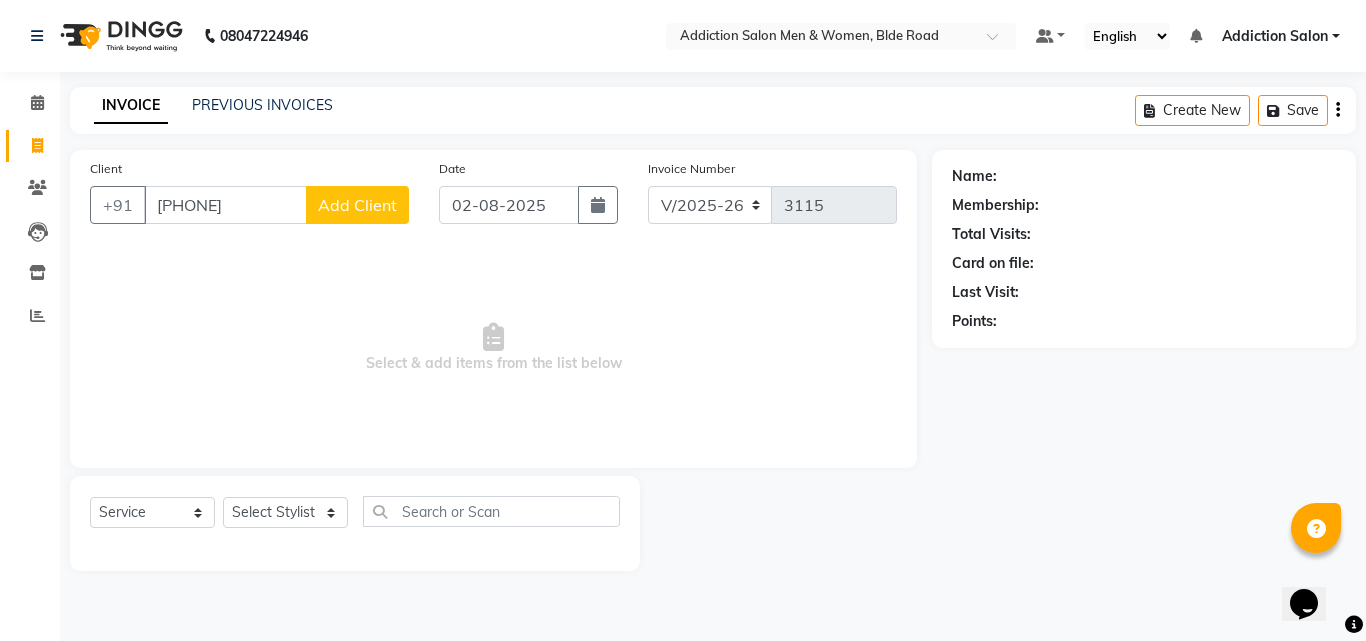 type on "[PHONE]" 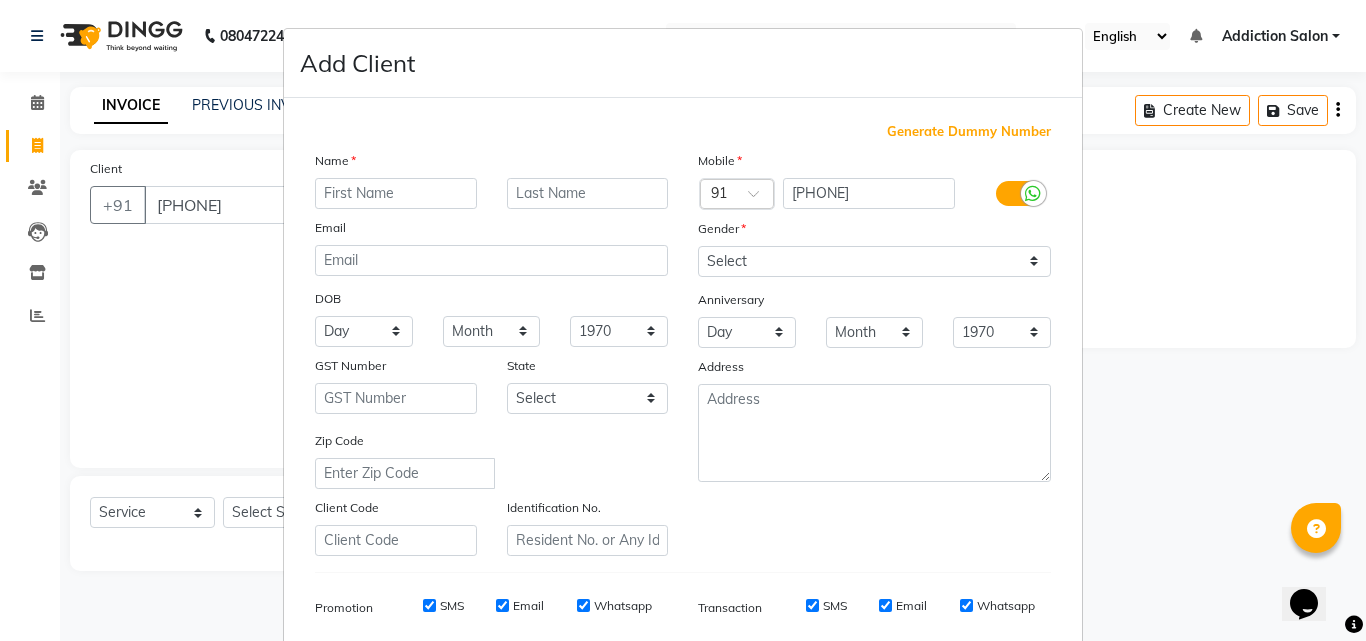 click at bounding box center (396, 193) 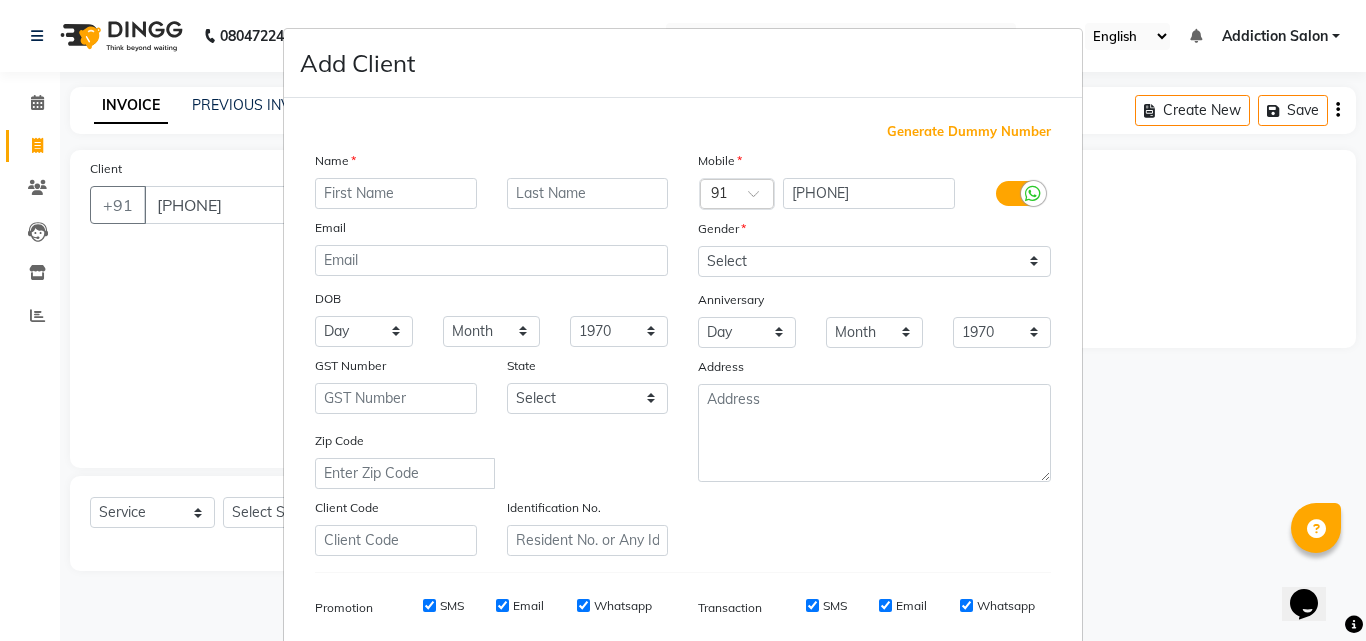 type on "a" 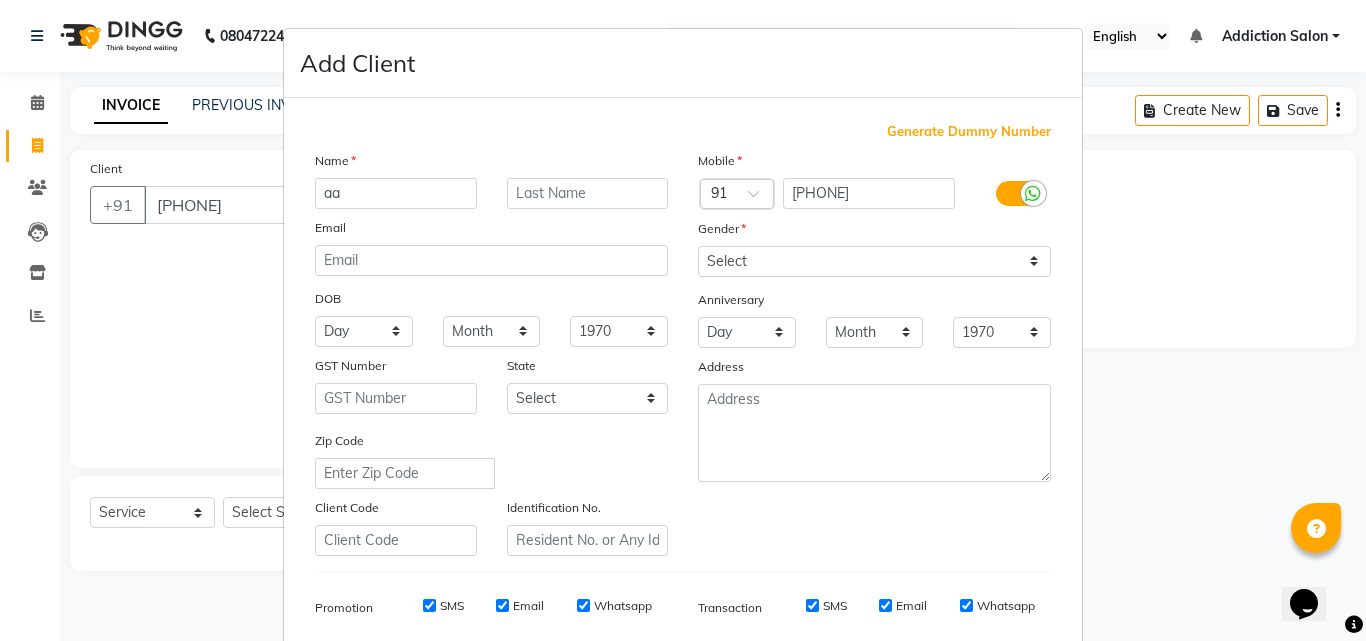 type on "a" 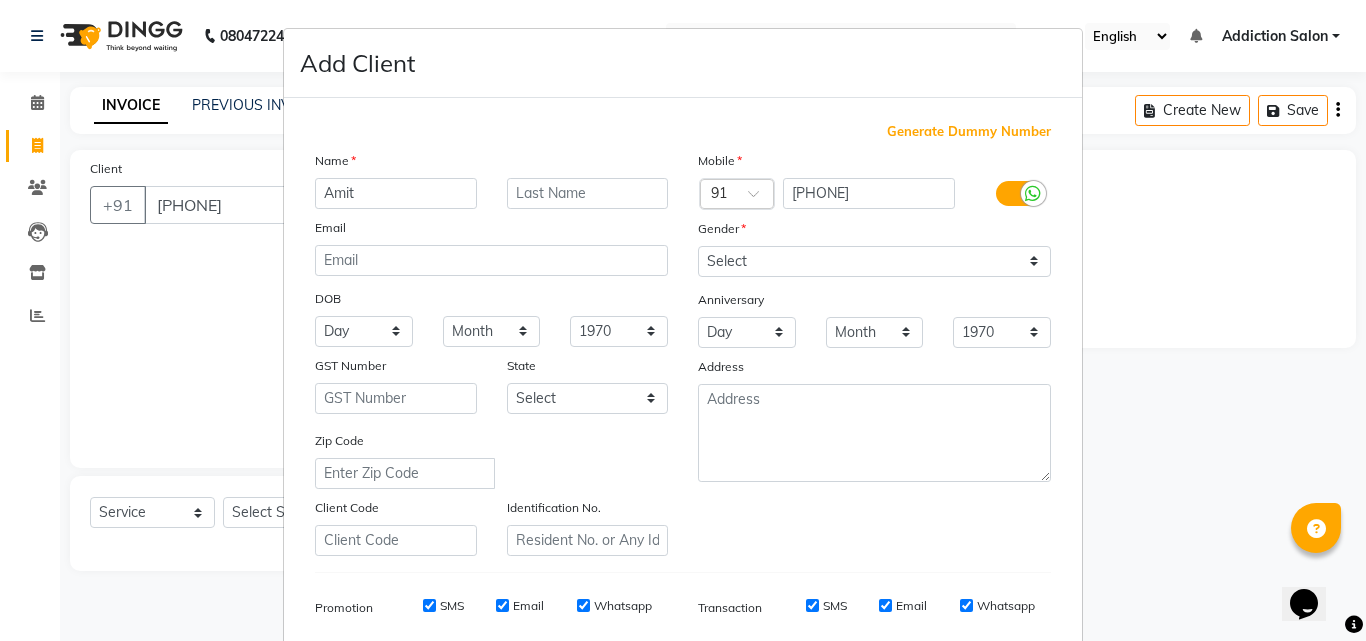 type on "Amit" 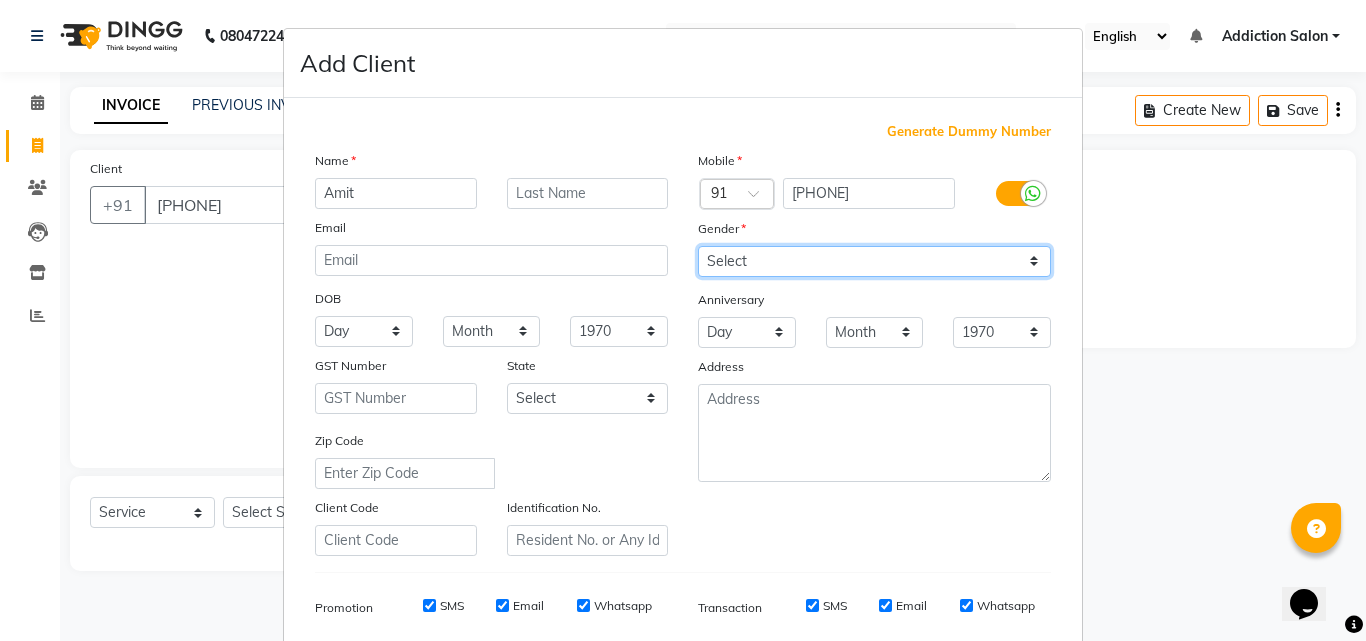 click on "Select Male Female Other Prefer Not To Say" at bounding box center (874, 261) 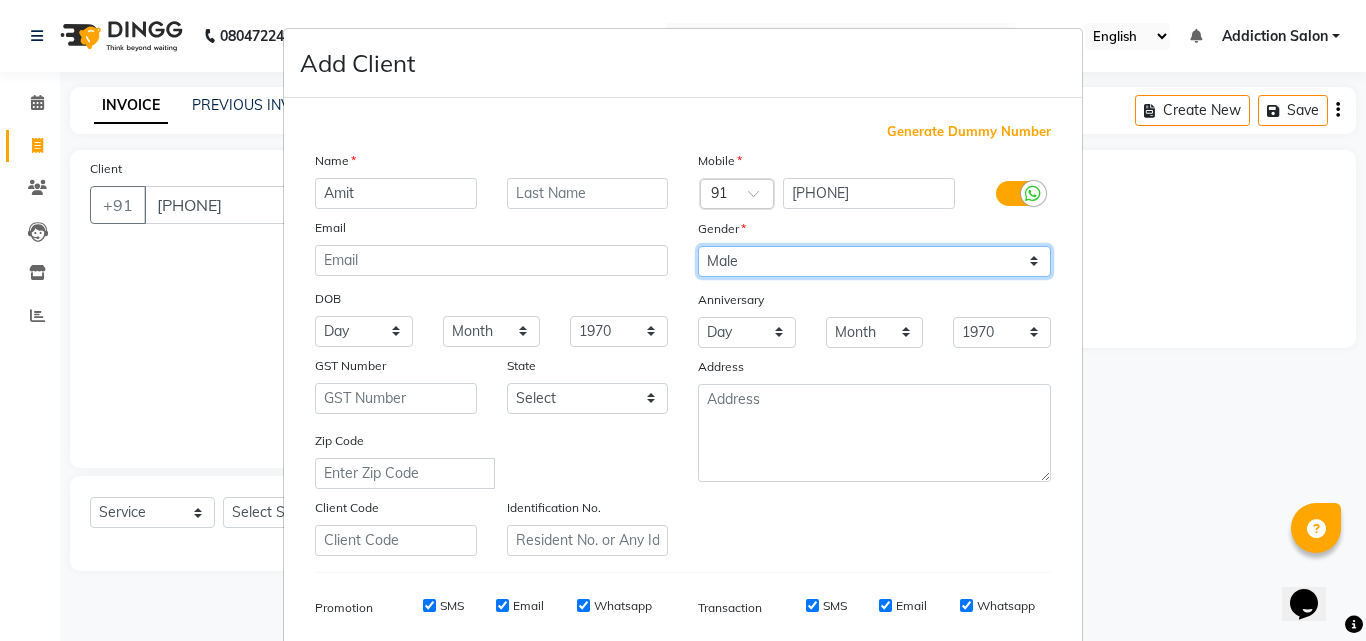 click on "Select Male Female Other Prefer Not To Say" at bounding box center [874, 261] 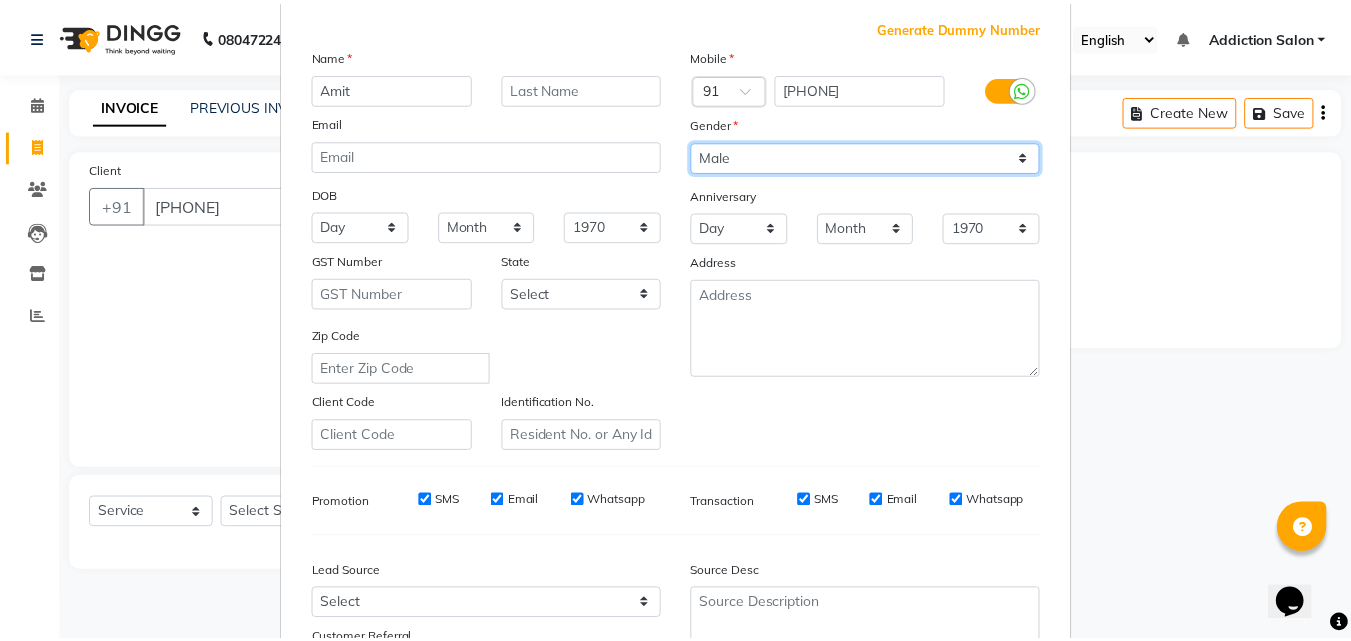 scroll, scrollTop: 282, scrollLeft: 0, axis: vertical 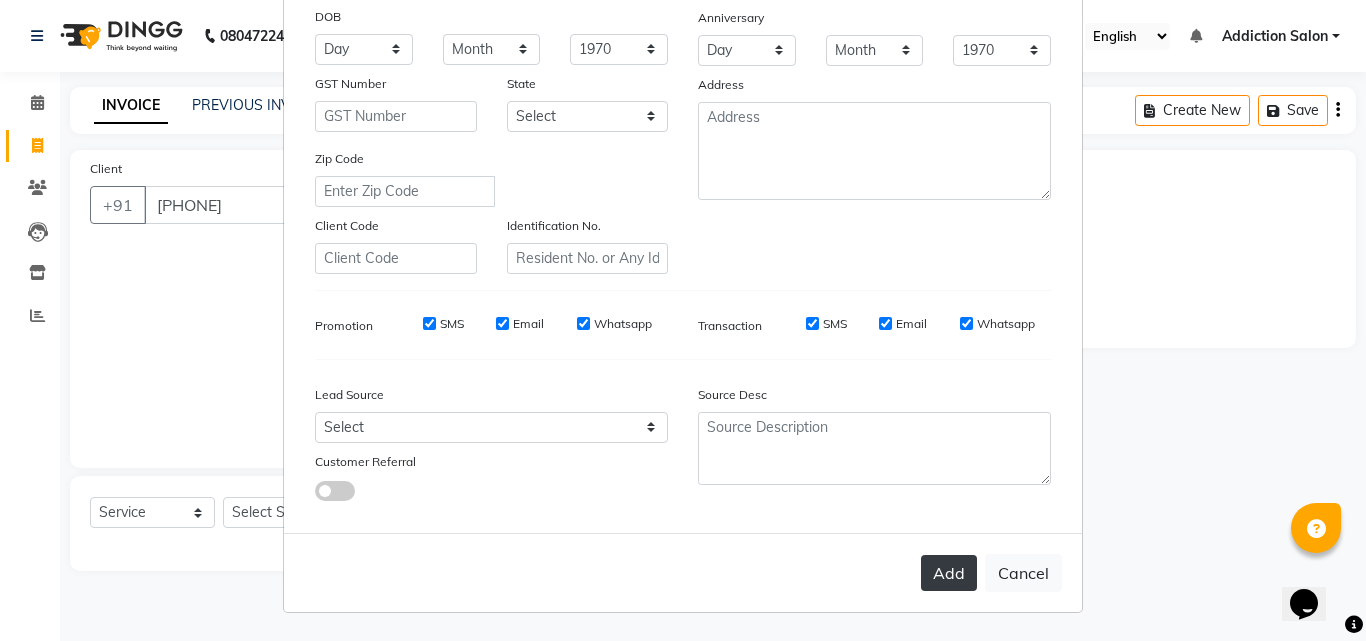 click on "Add" at bounding box center (949, 573) 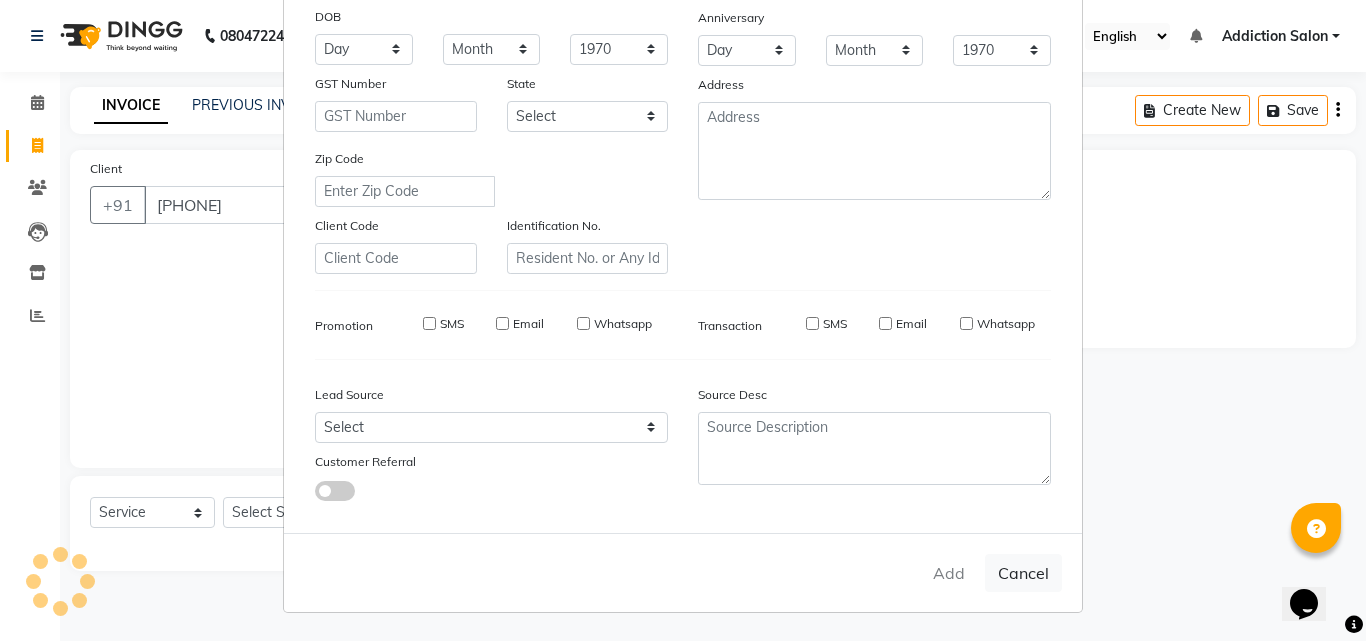 type on "[PHONE]" 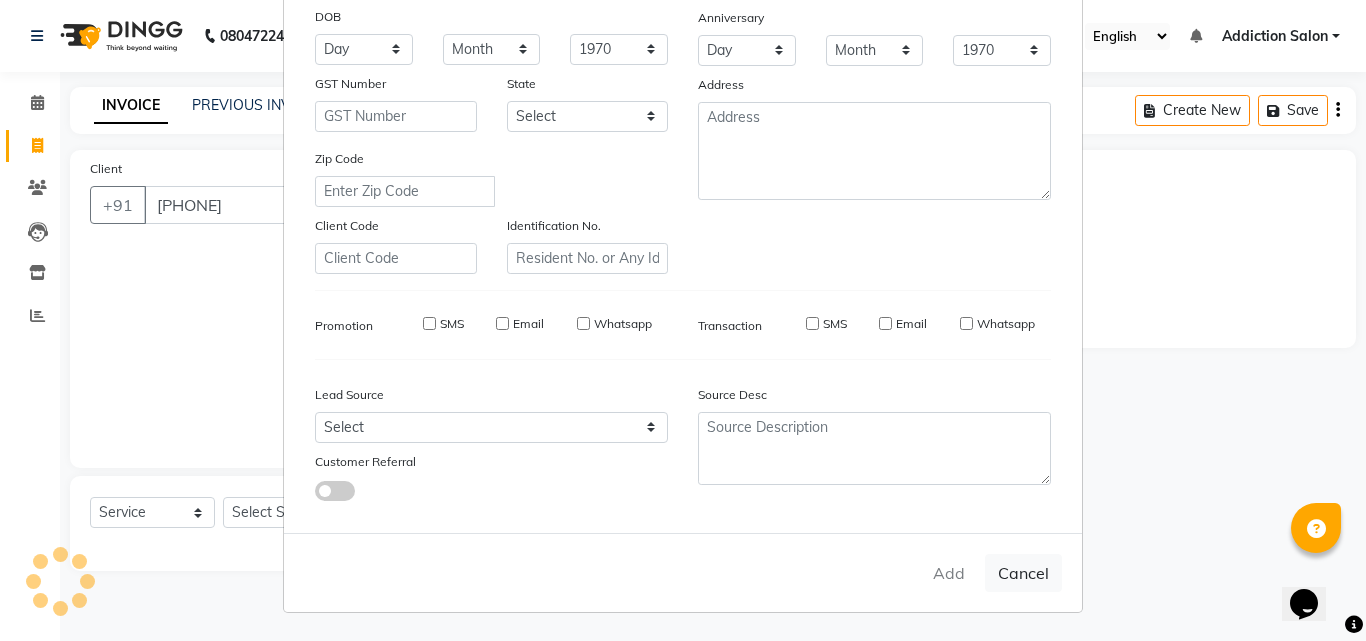 type 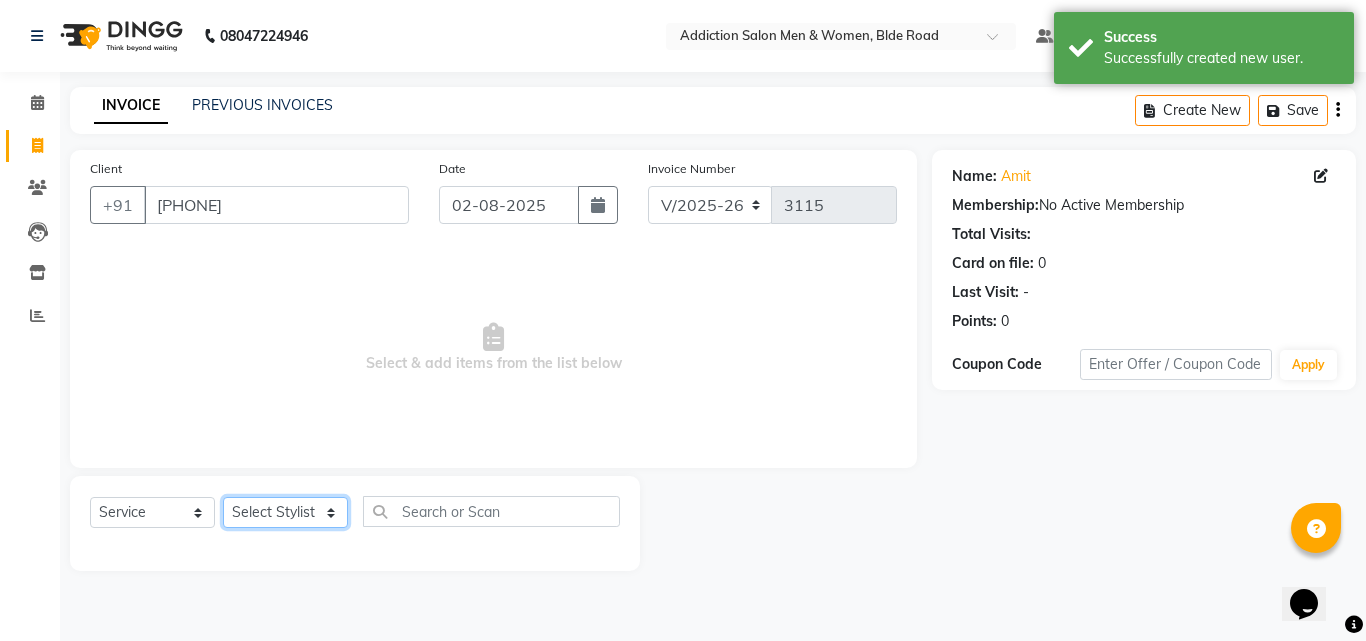 drag, startPoint x: 267, startPoint y: 510, endPoint x: 265, endPoint y: 497, distance: 13.152946 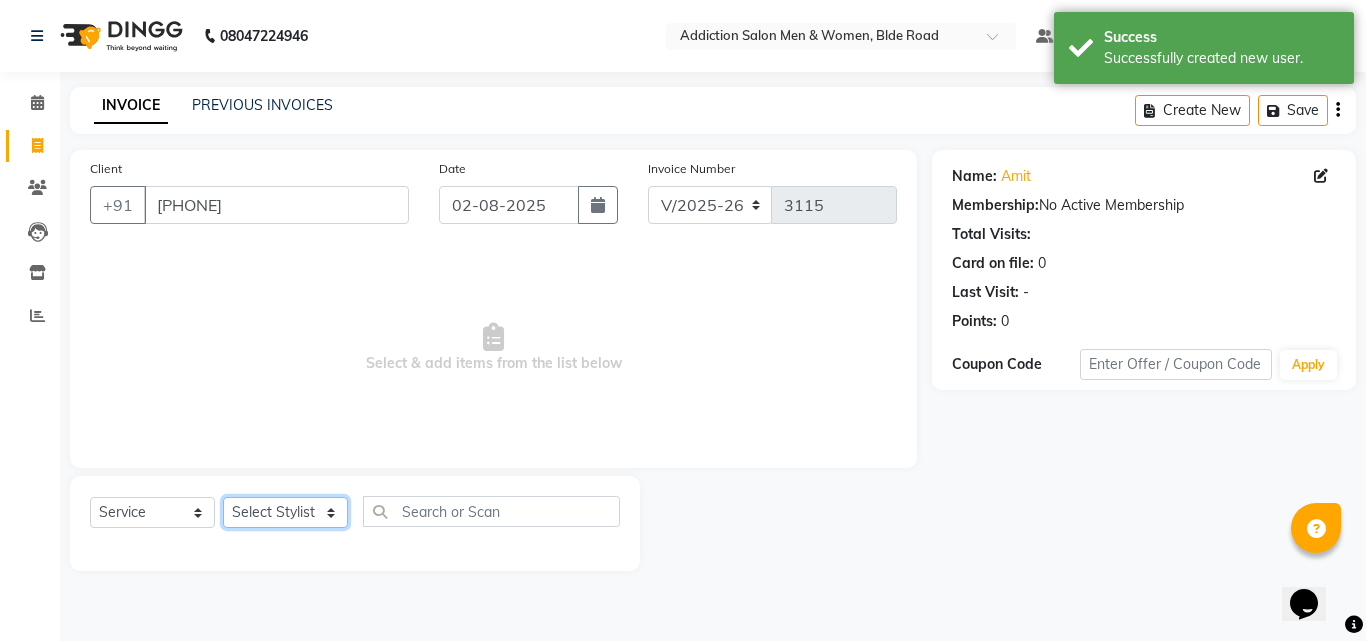 select on "51003" 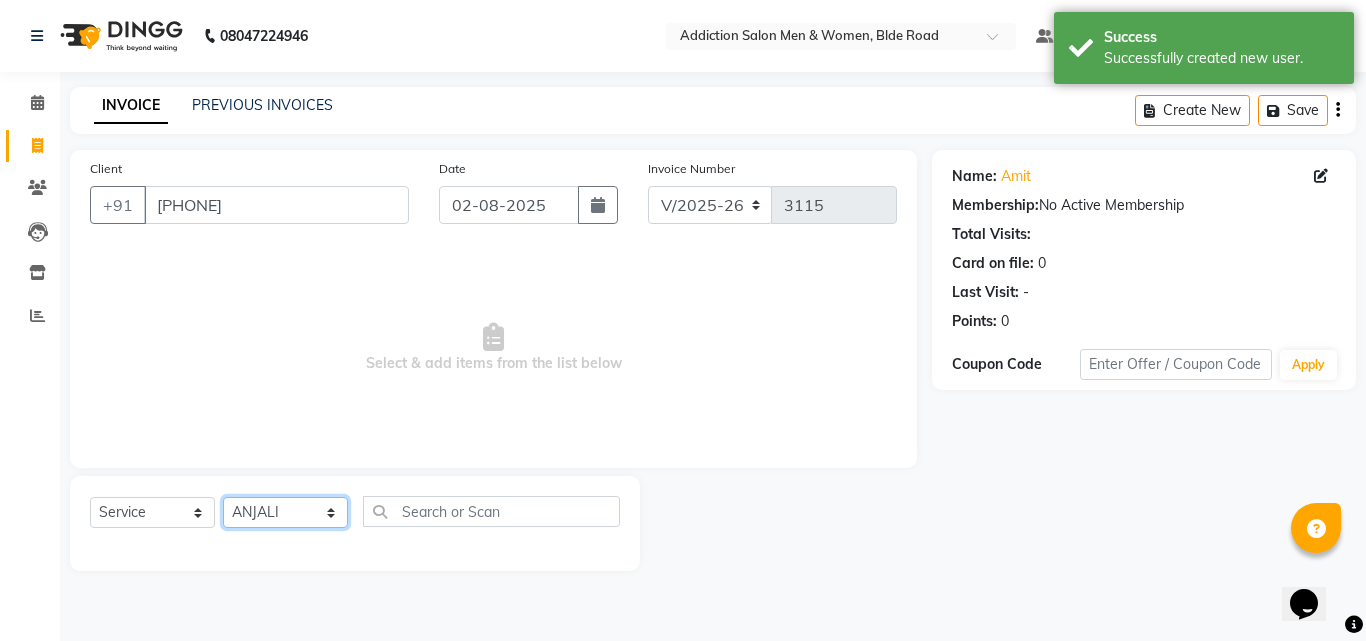 click on "Select Stylist Addiction Salon ANJALI BANSIKA Kamal KARAN KOUSHIK Nikhil Nilesh  pal Pranav REKHA RATHOD SHARDA" 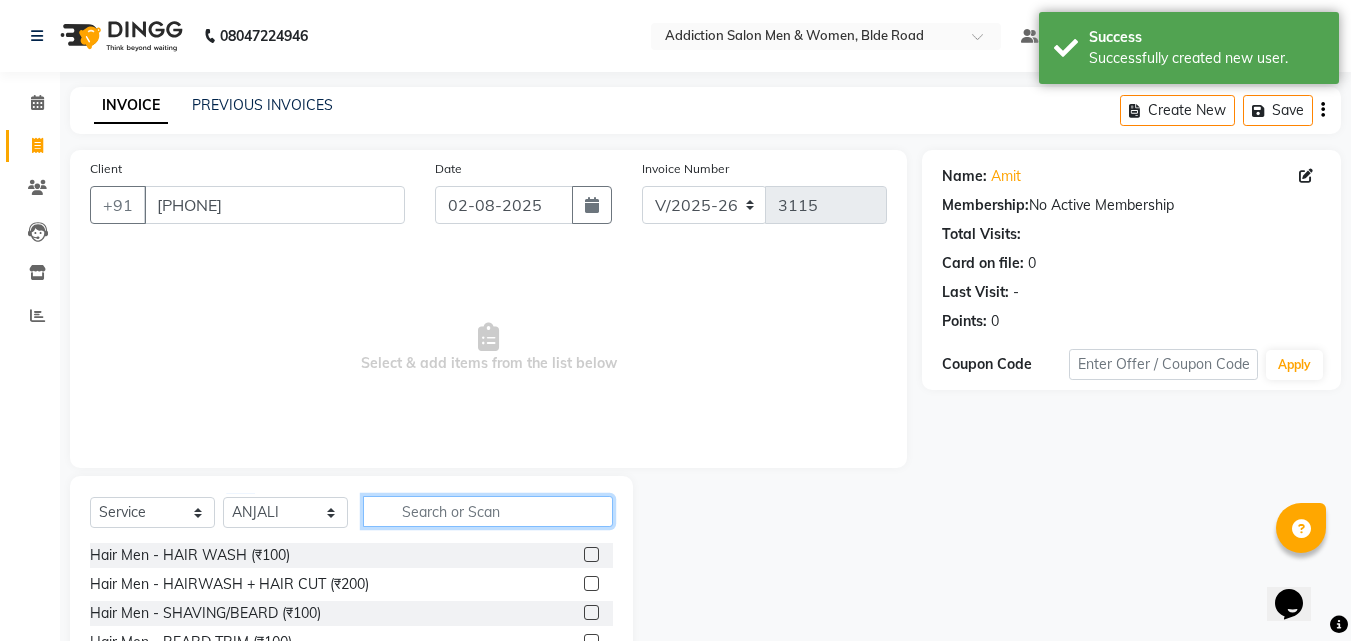 click 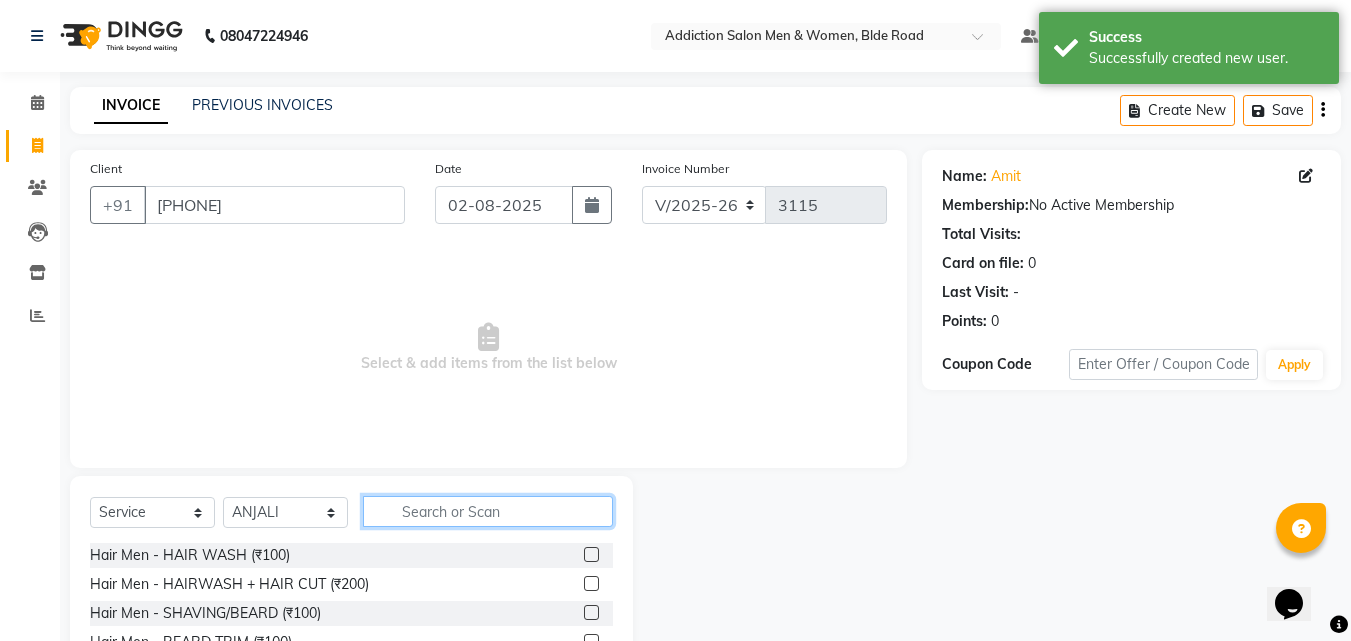 click 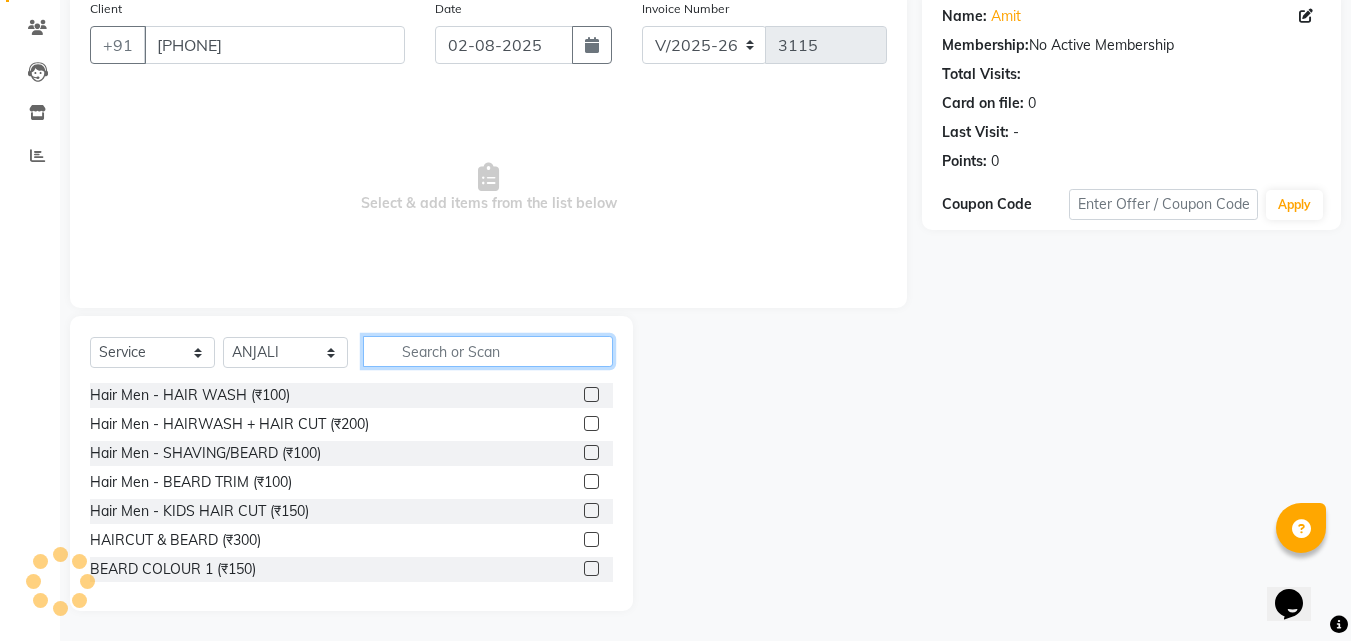click 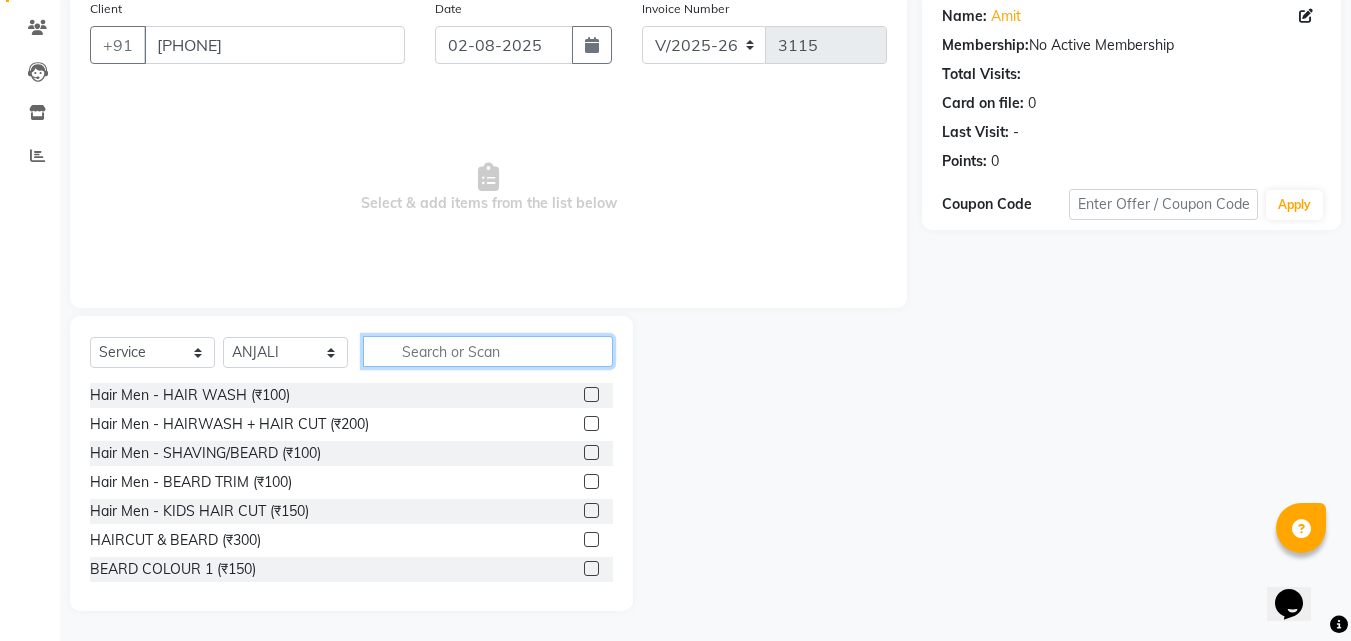 click 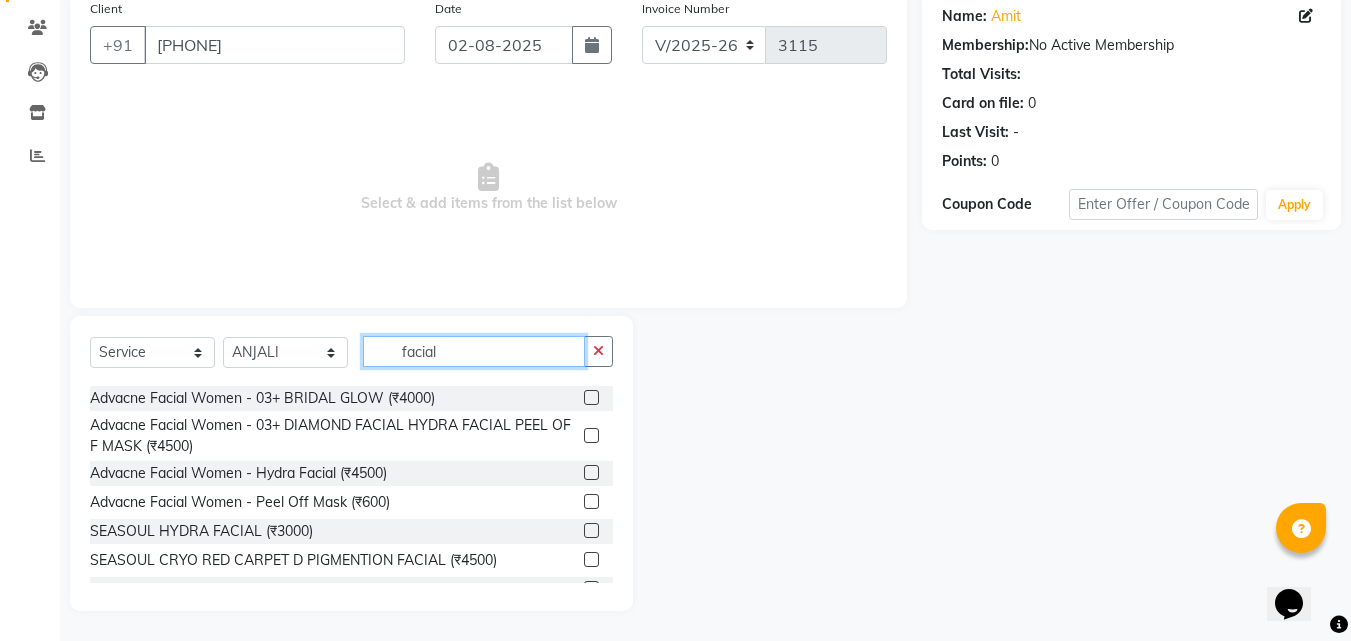 scroll, scrollTop: 400, scrollLeft: 0, axis: vertical 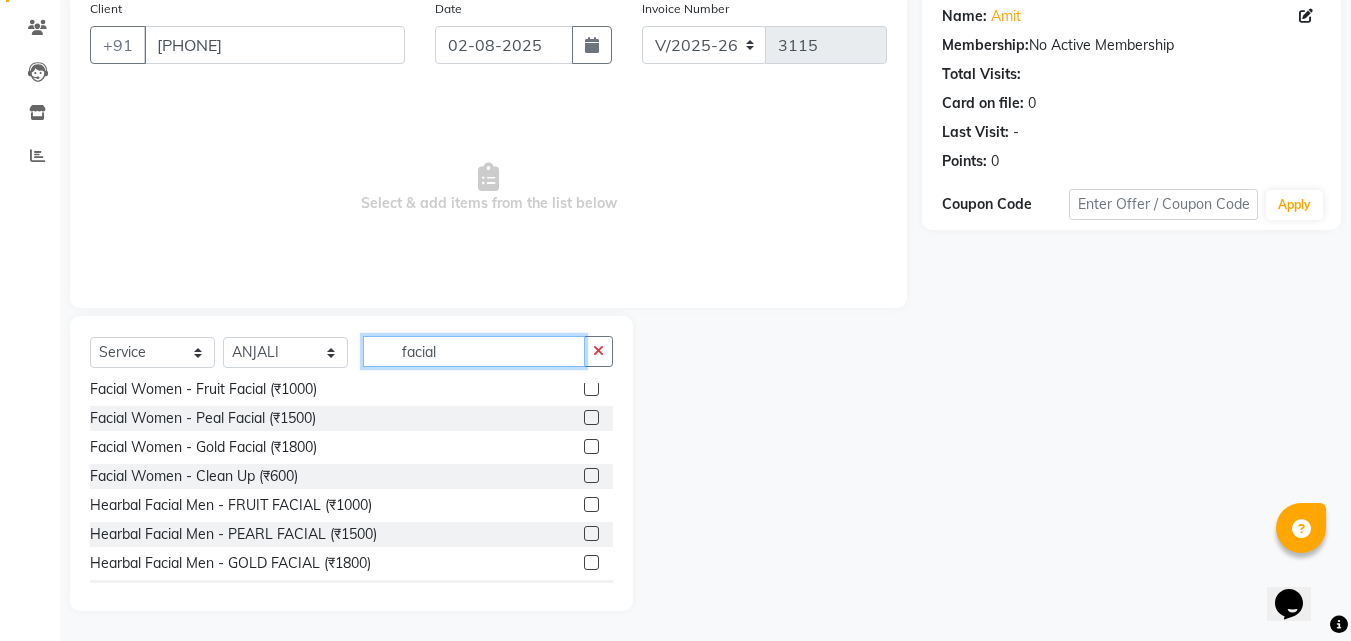 type on "facial" 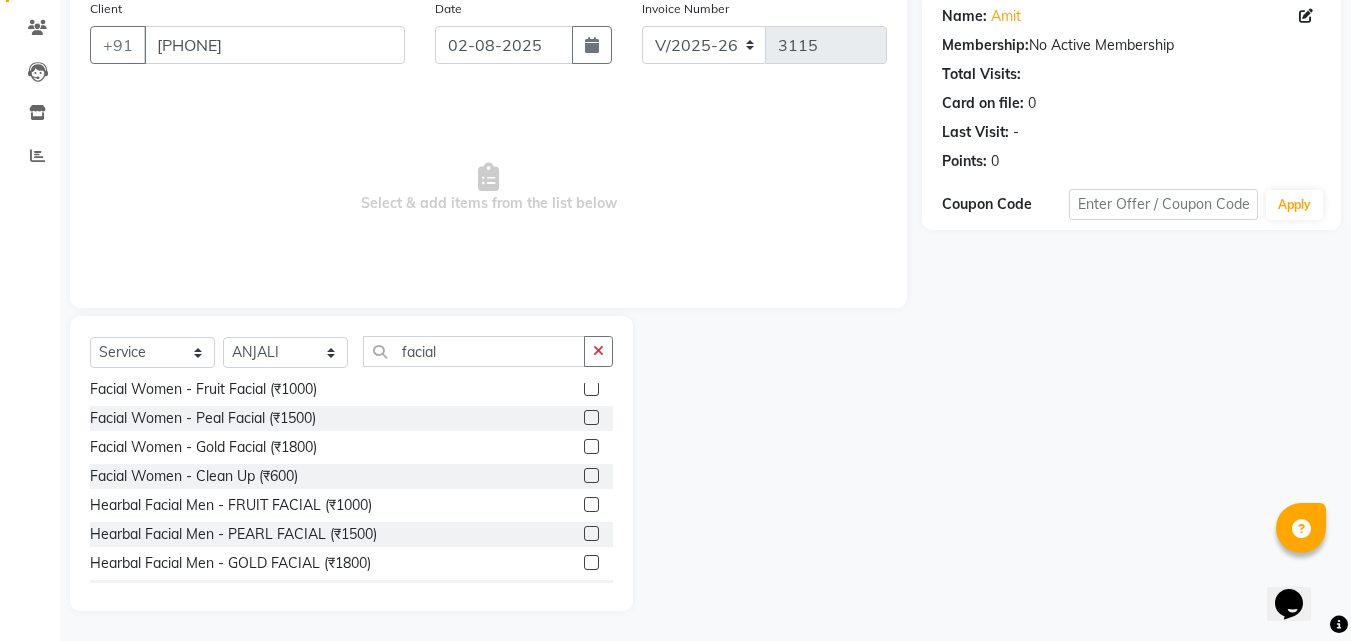 click 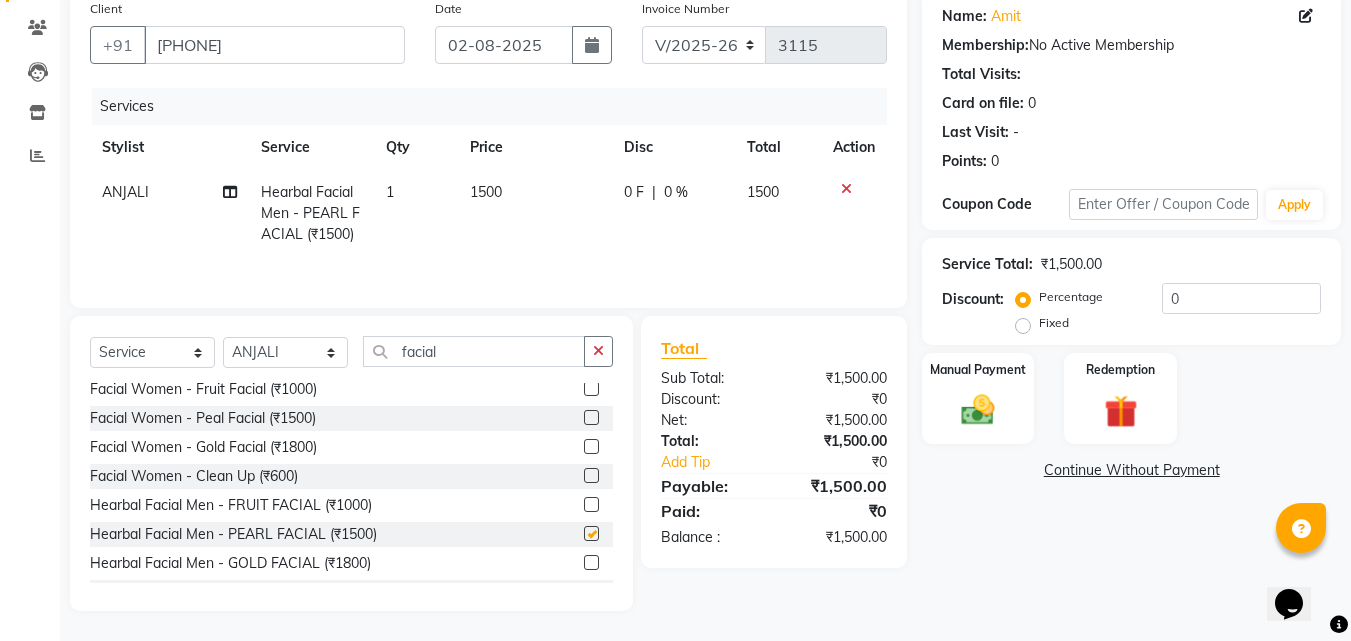 checkbox on "false" 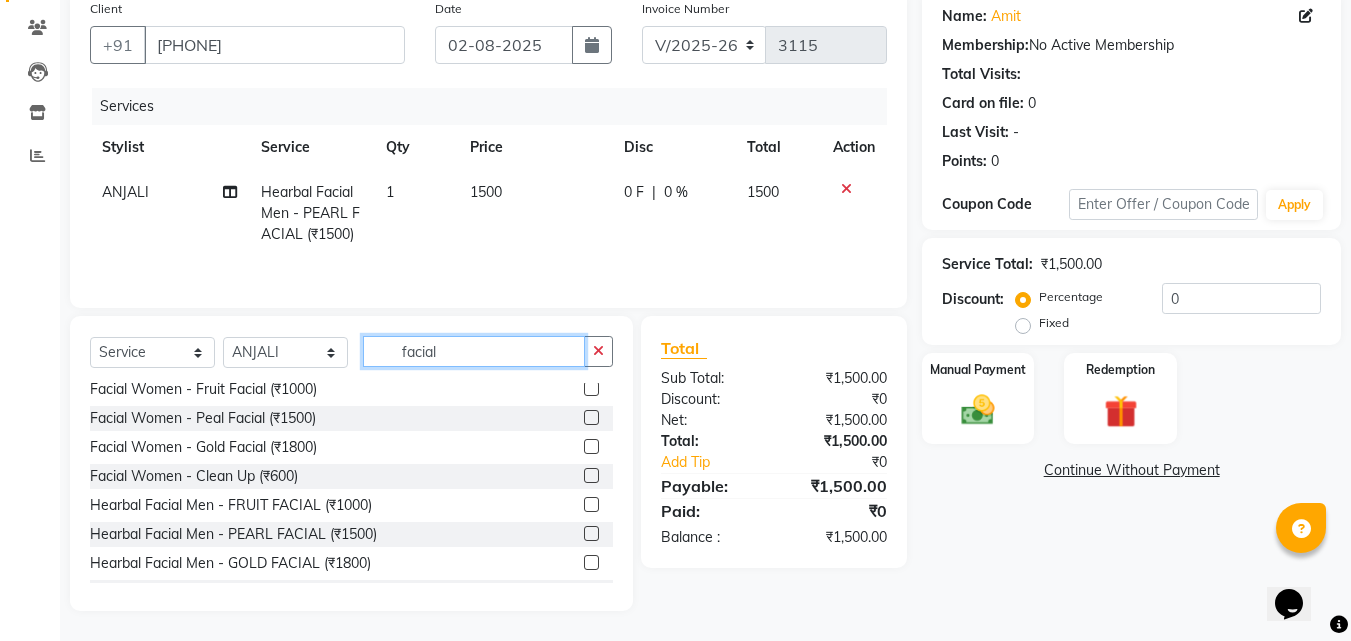 click on "facial" 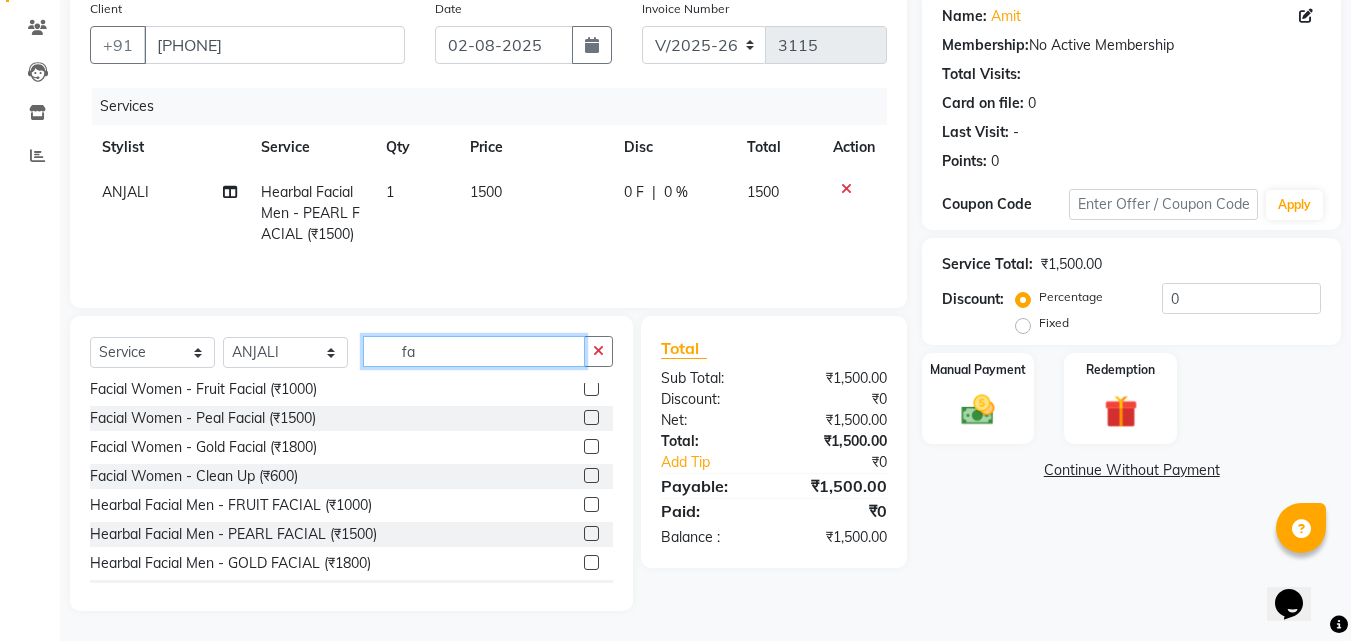 type on "f" 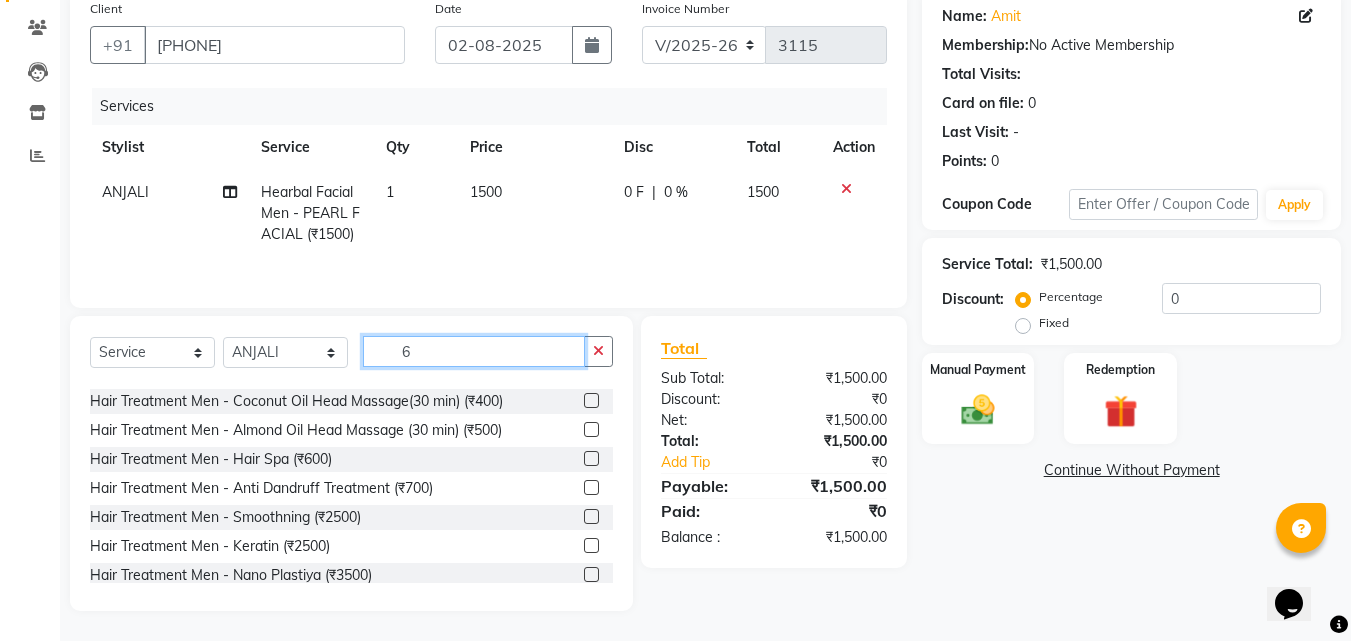scroll, scrollTop: 0, scrollLeft: 0, axis: both 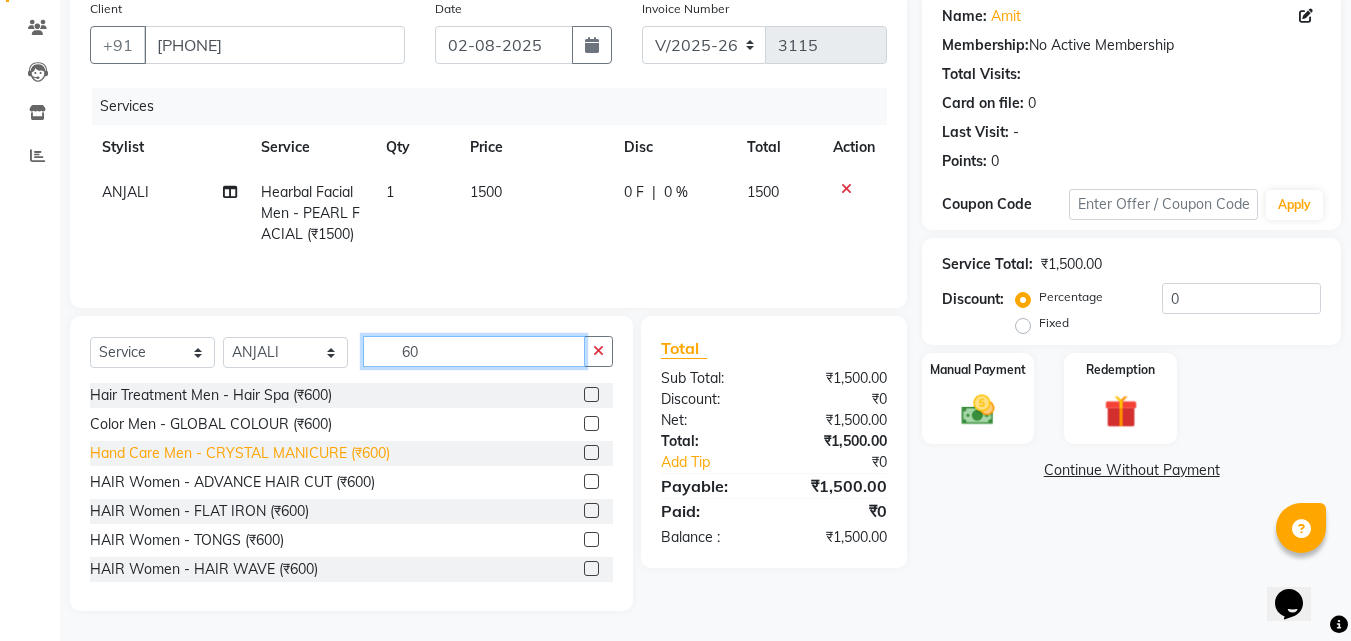 type on "6" 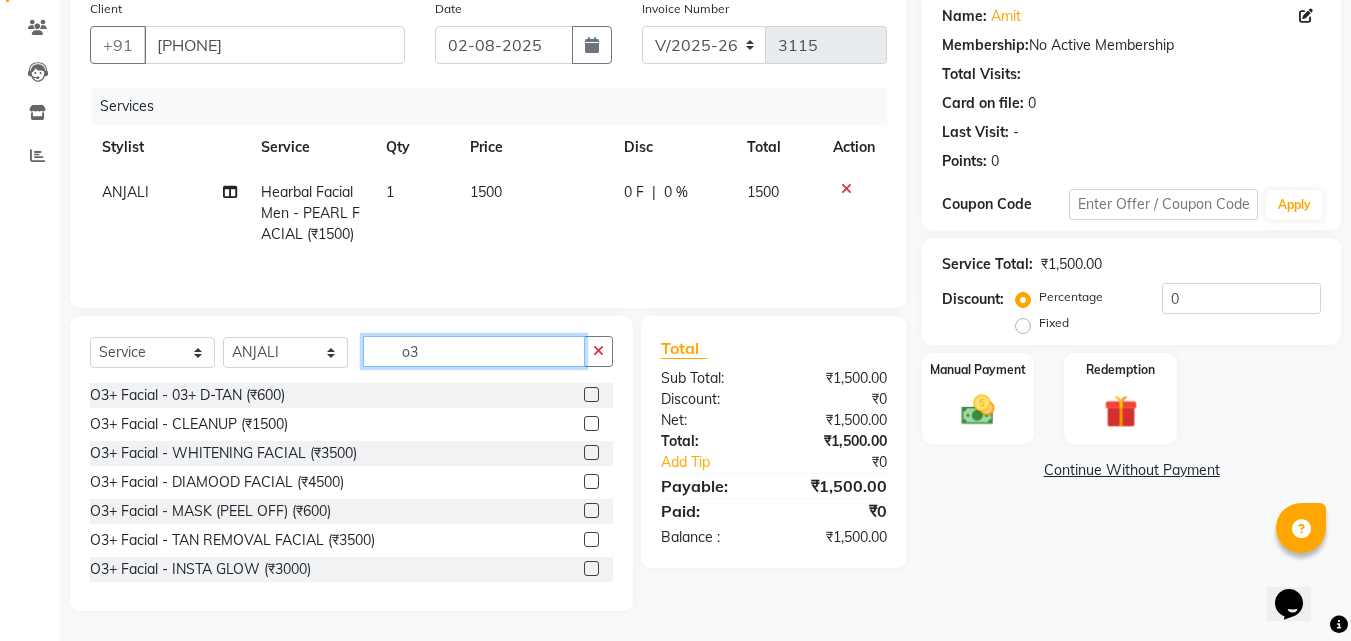 type on "o3" 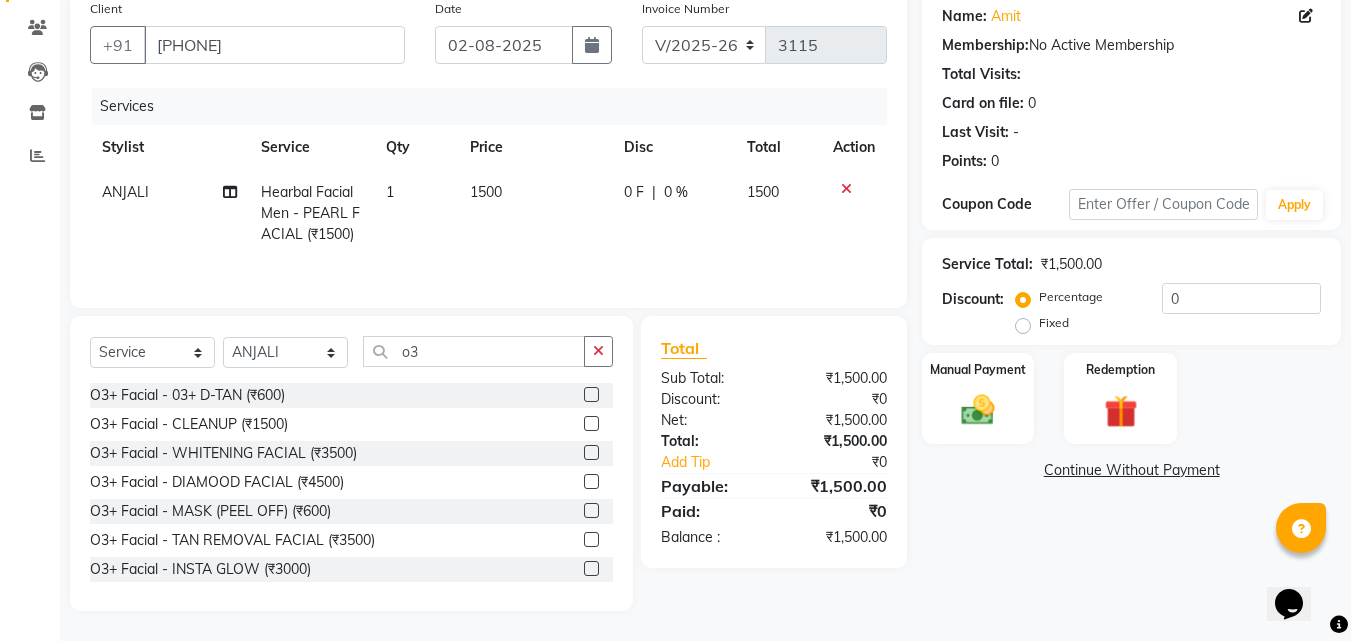 click 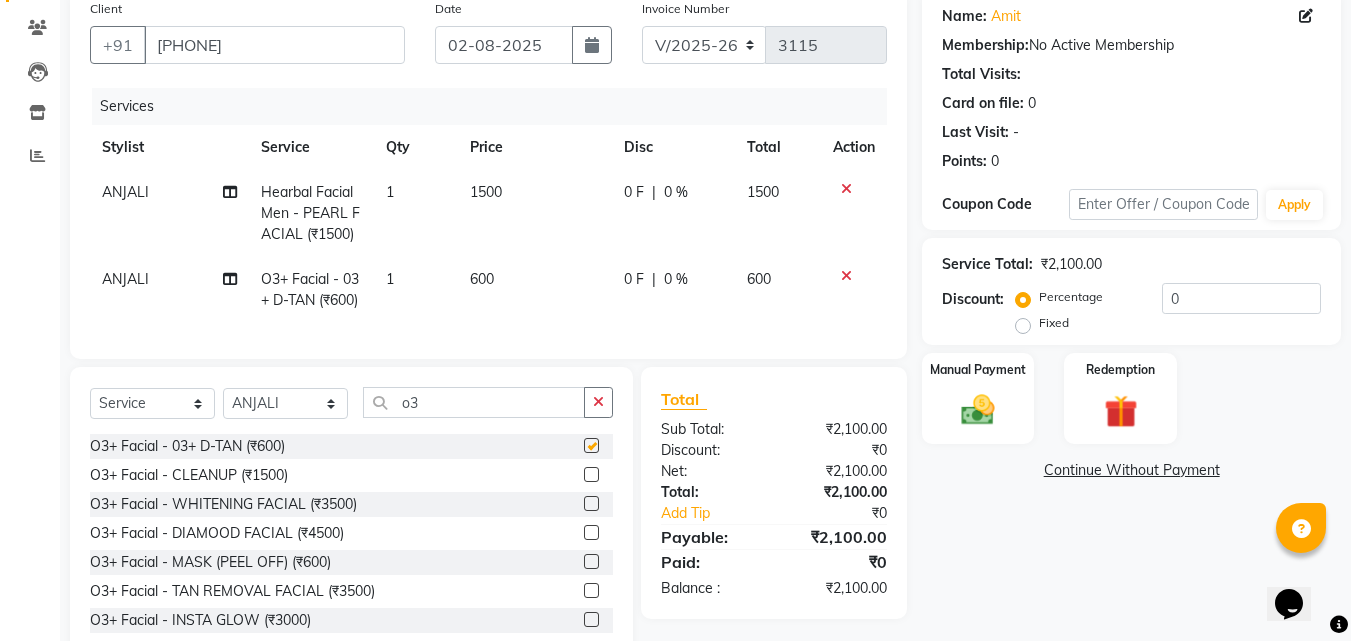 checkbox on "false" 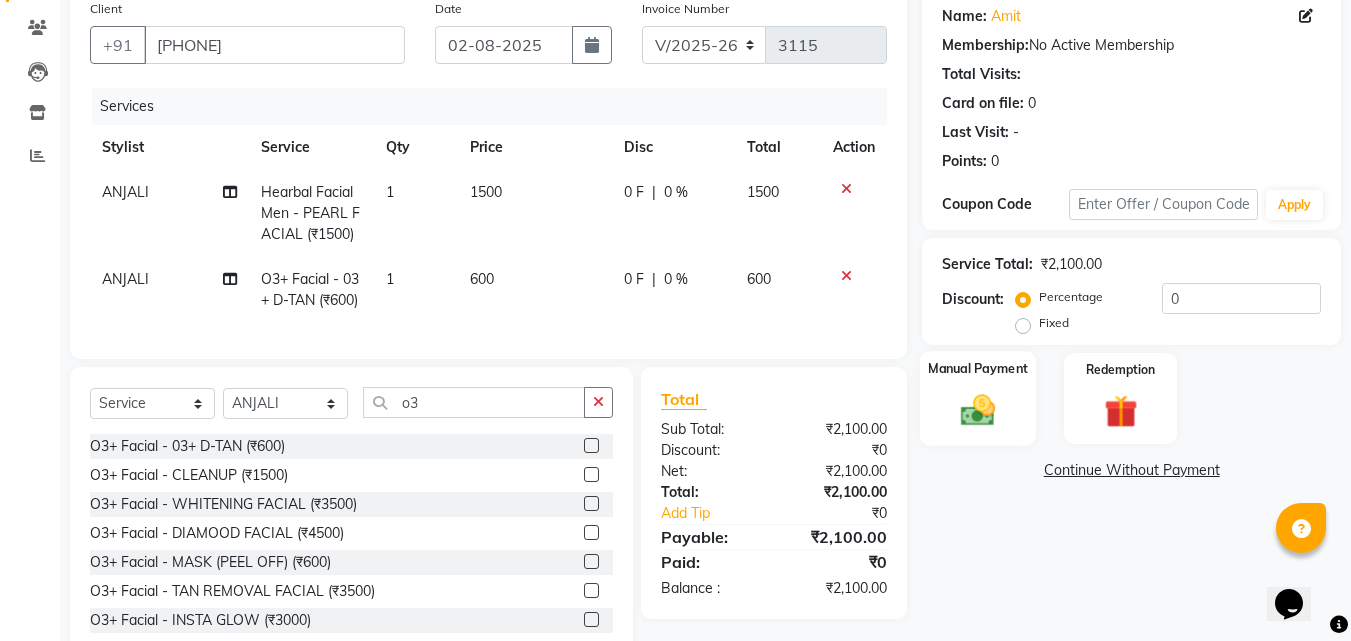 click on "Manual Payment" 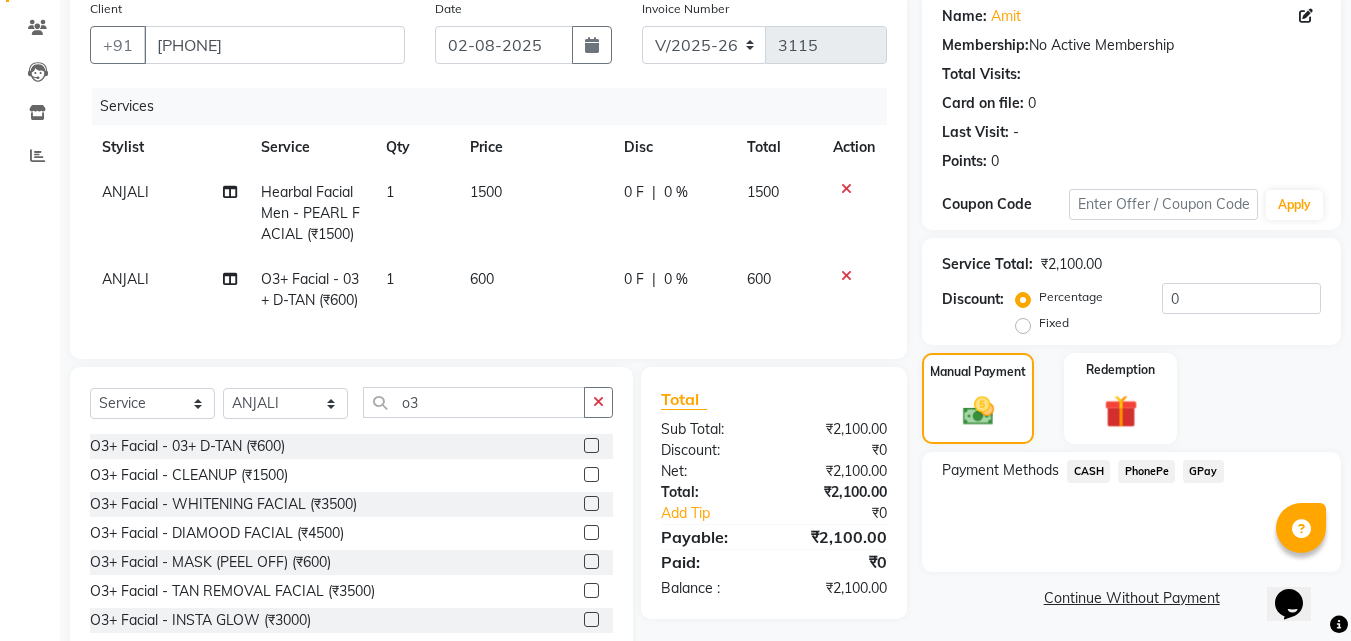 click on "CASH" 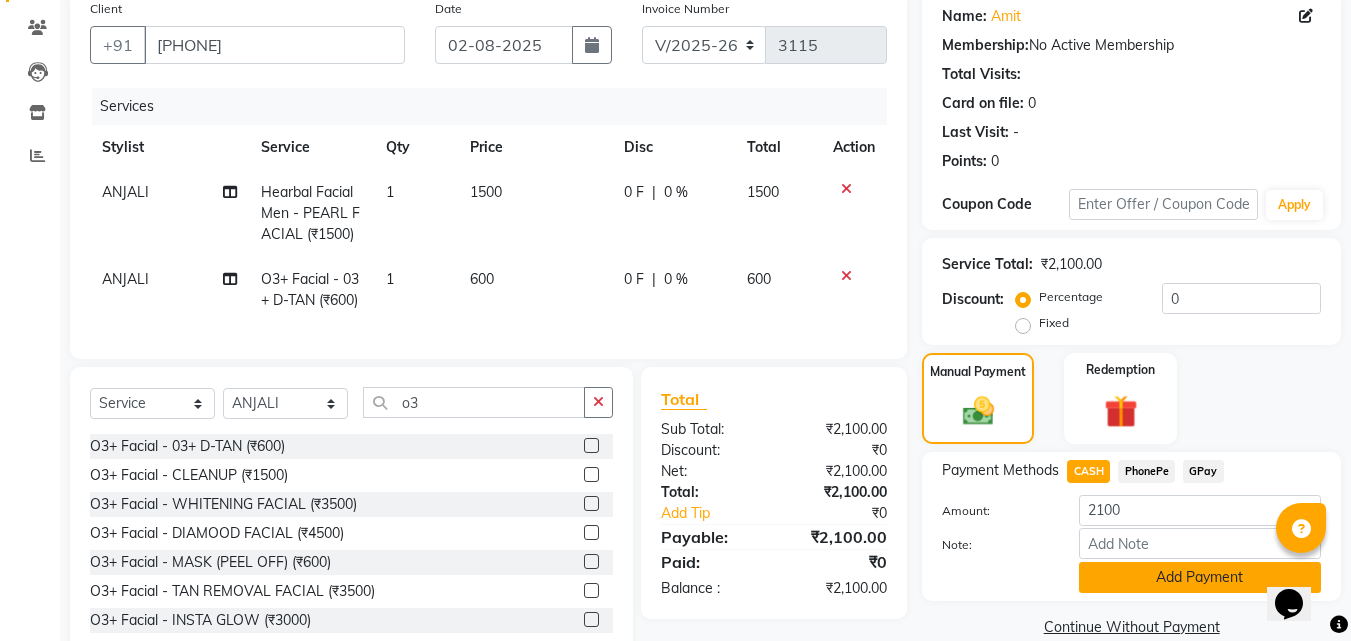 click on "Add Payment" 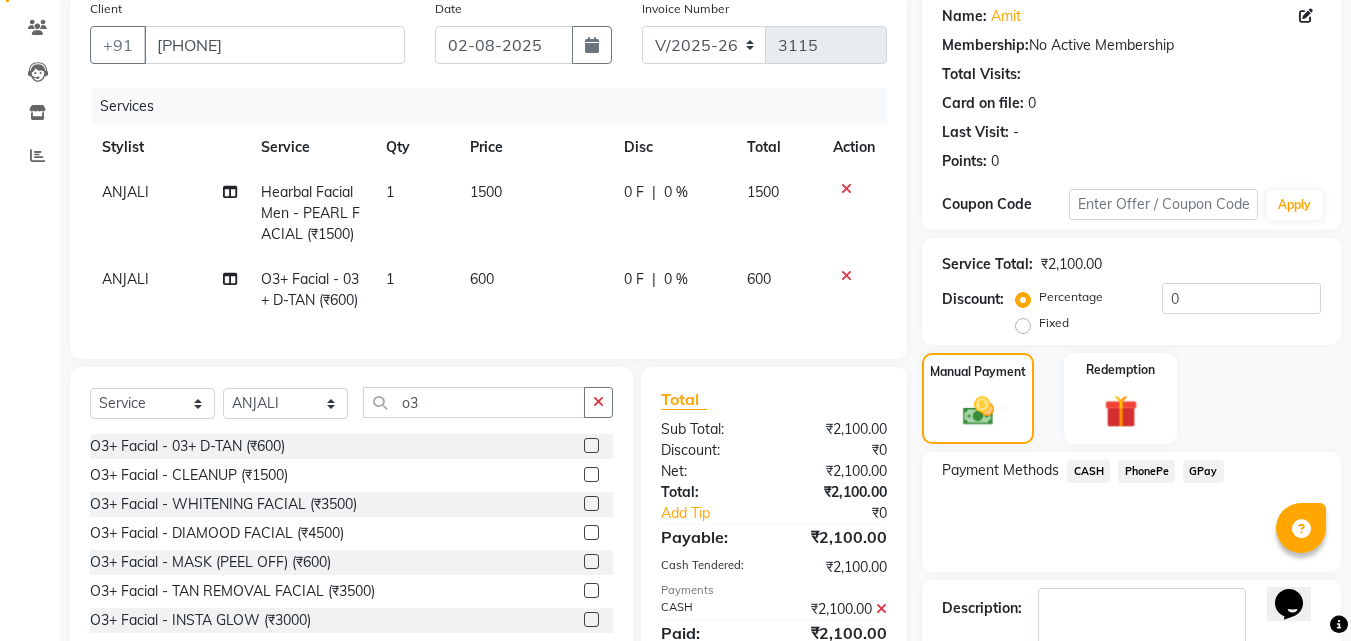 scroll, scrollTop: 275, scrollLeft: 0, axis: vertical 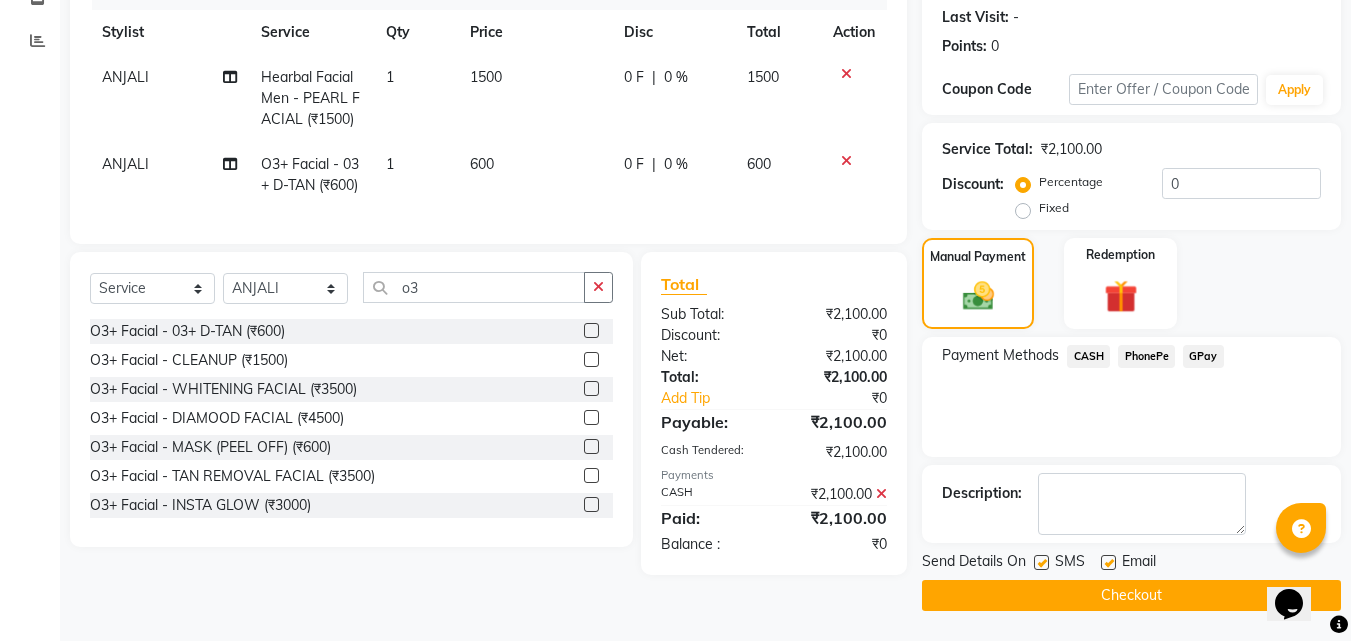 click on "PhonePe" 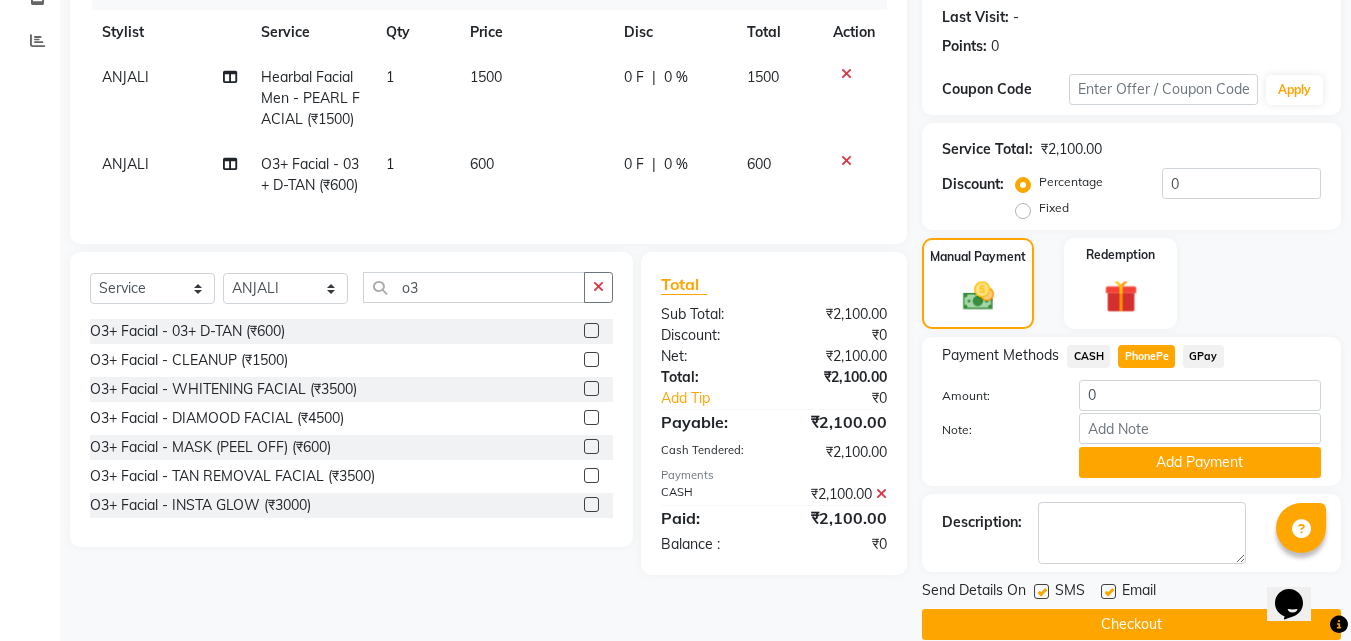 click on "CASH" 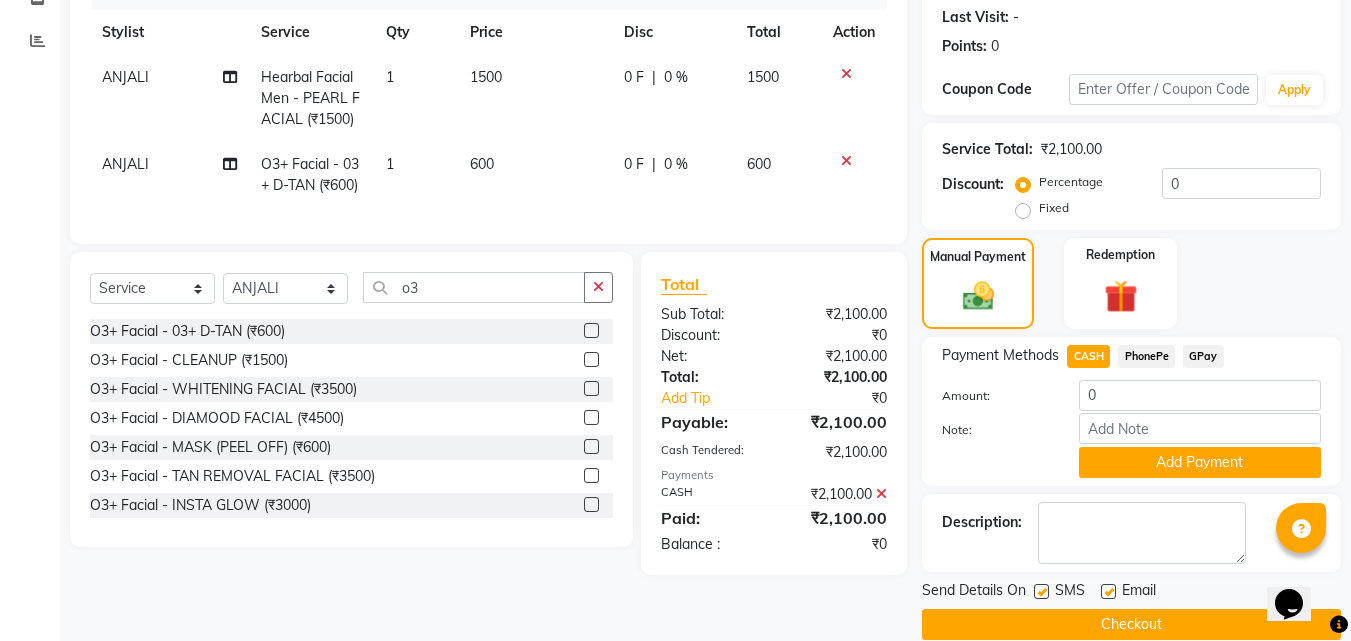 click 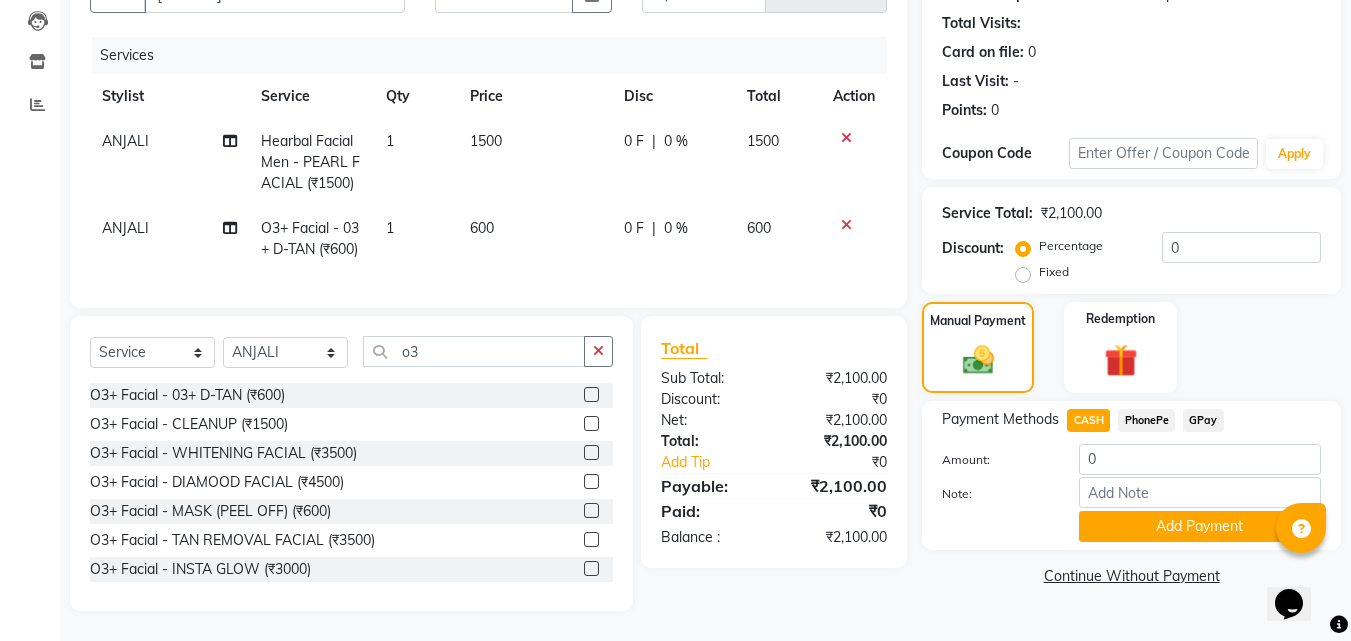 scroll, scrollTop: 247, scrollLeft: 0, axis: vertical 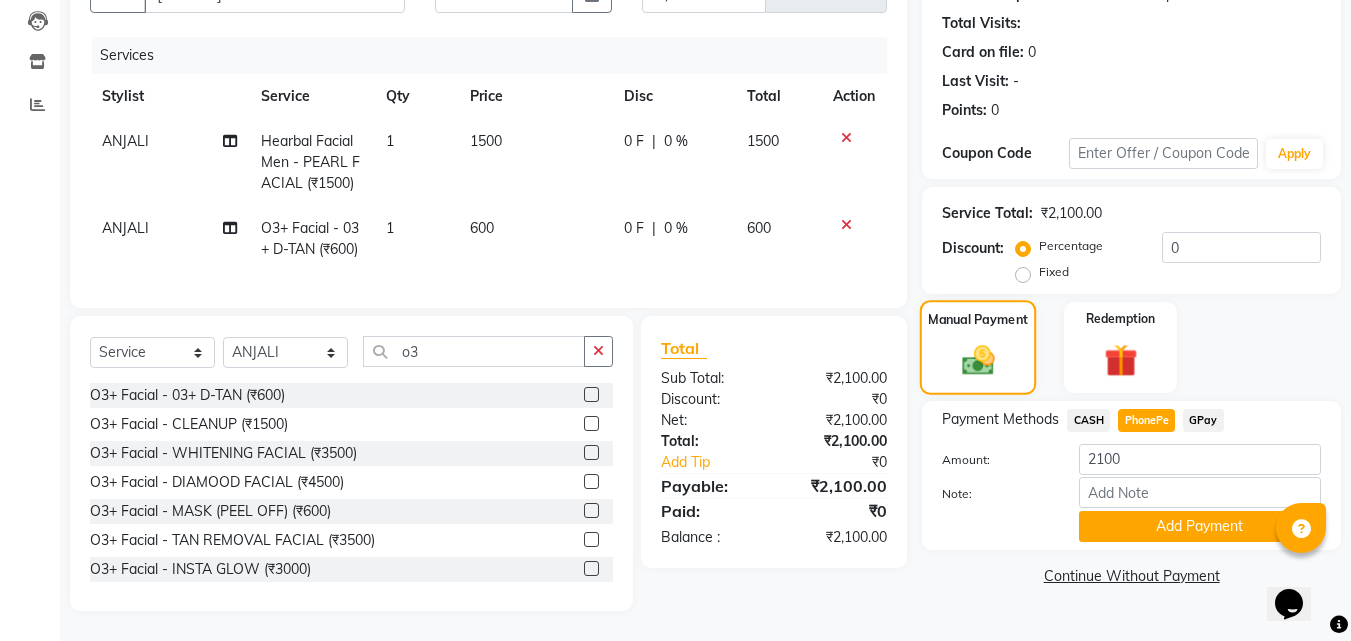 click 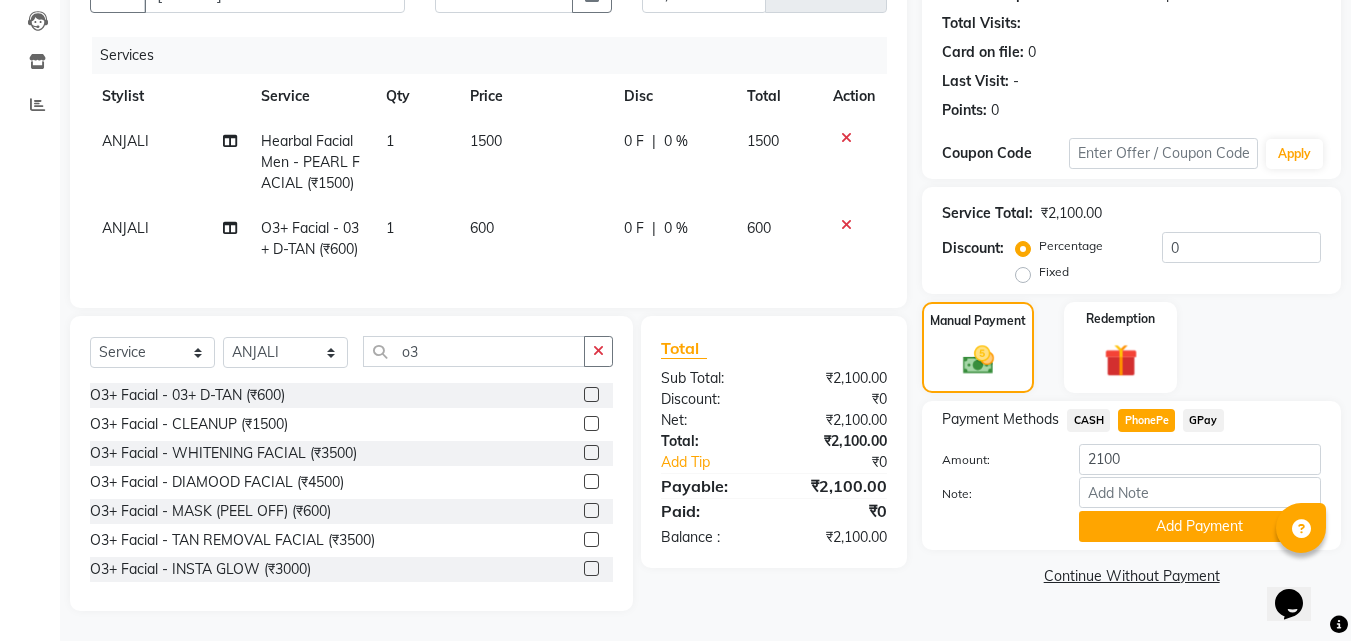 click 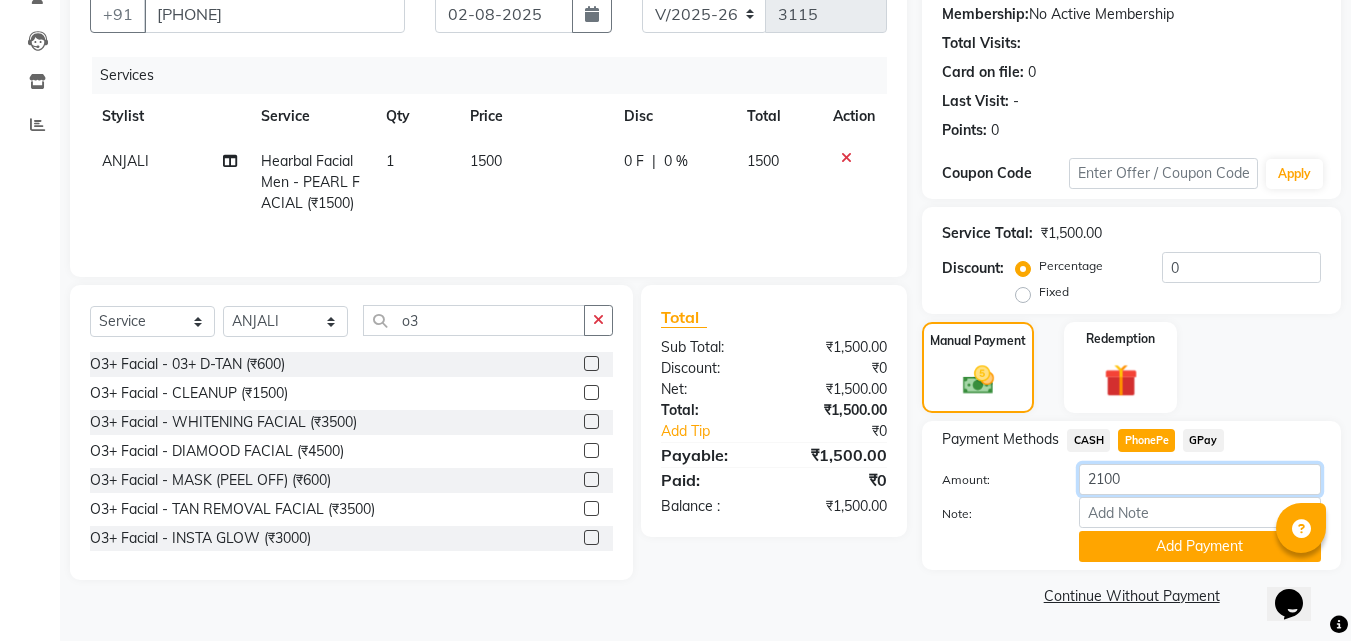 click on "2100" 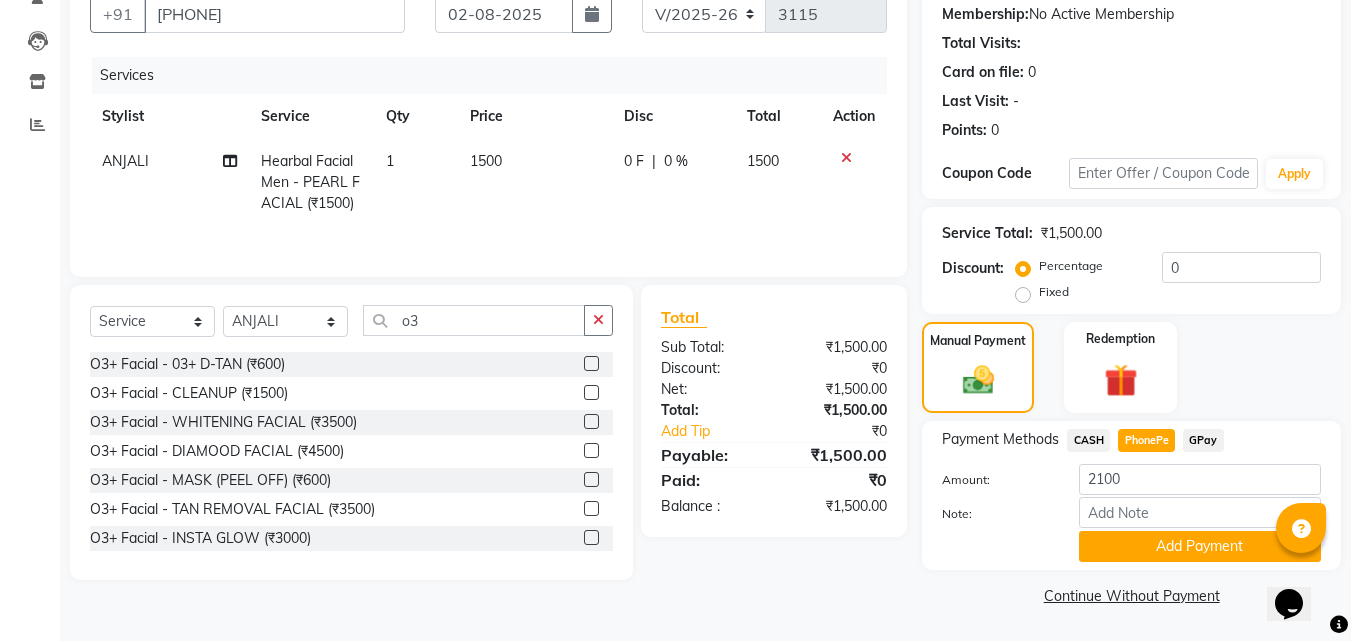 click 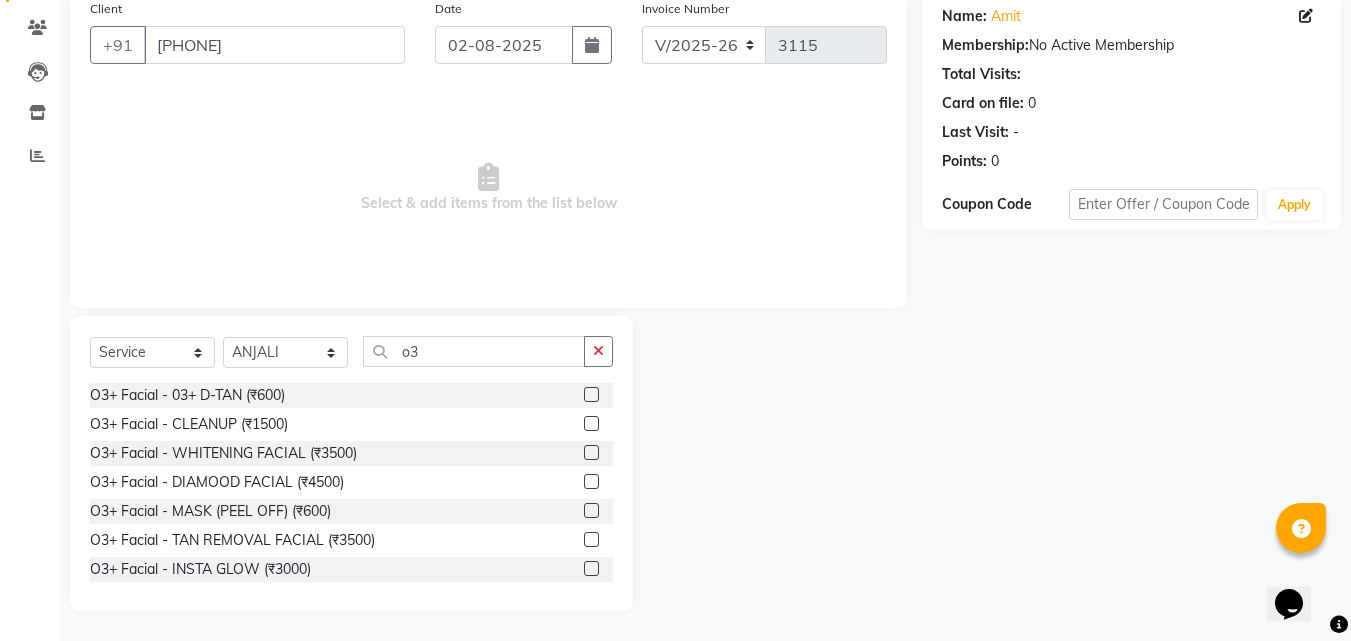 scroll, scrollTop: 160, scrollLeft: 0, axis: vertical 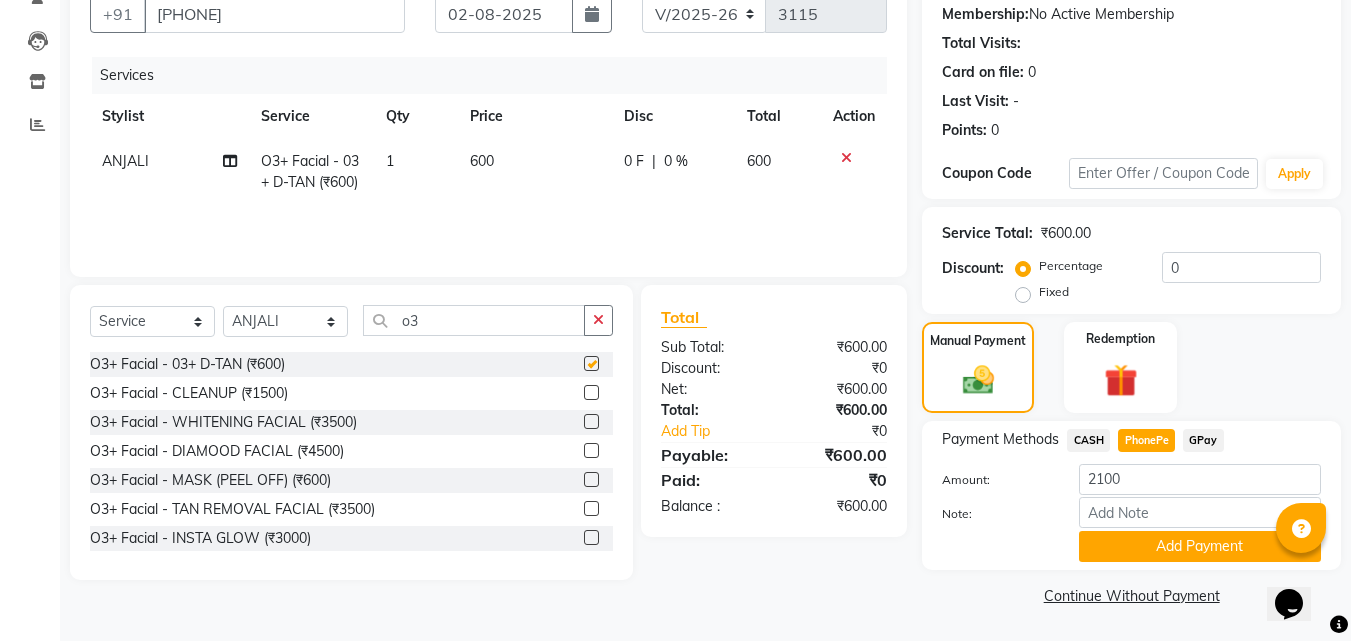 checkbox on "false" 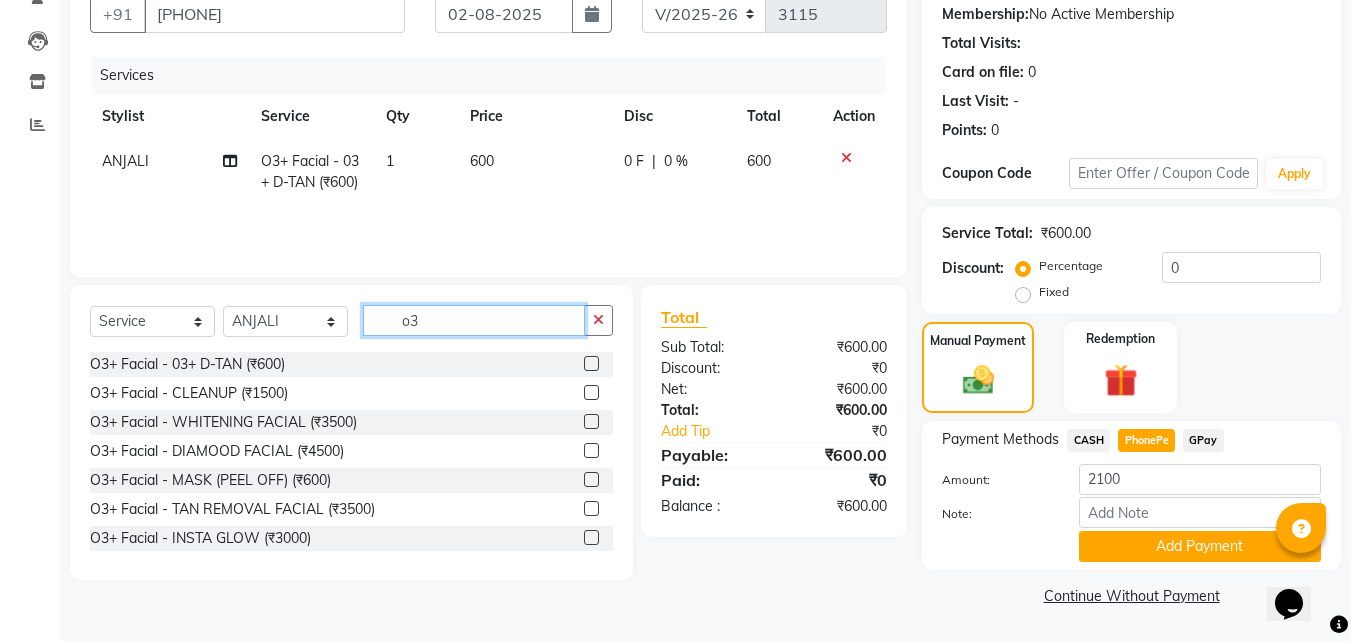 click on "o3" 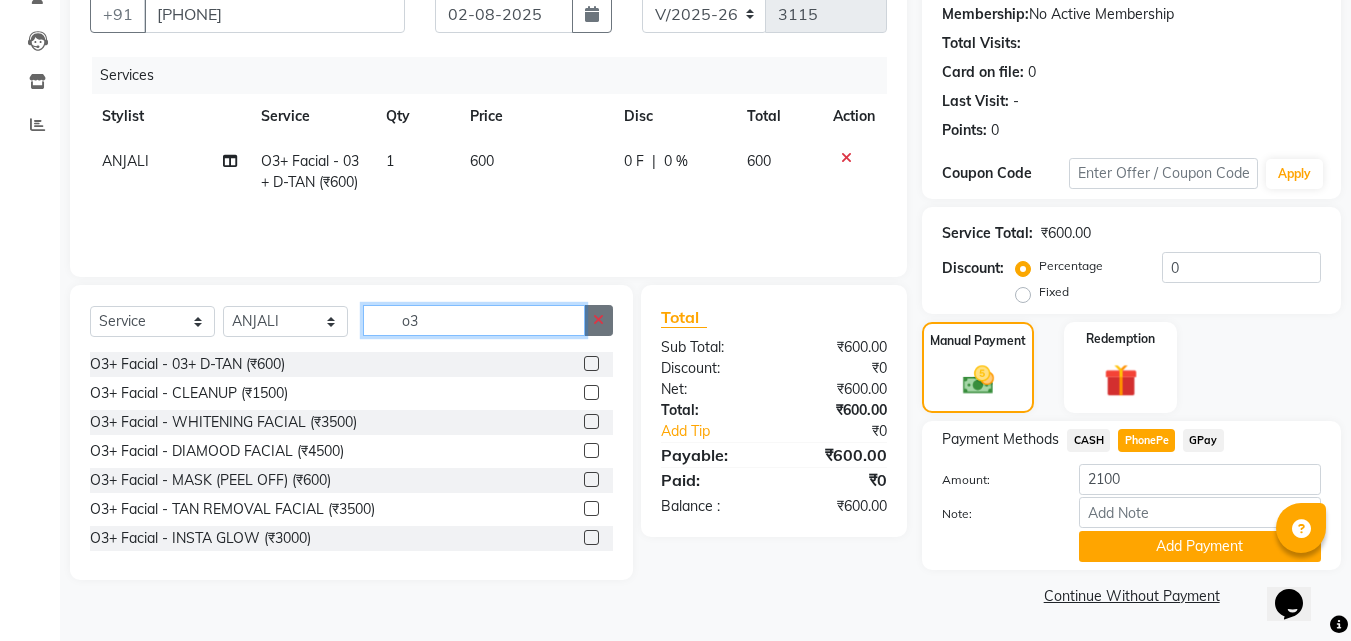 type on "o" 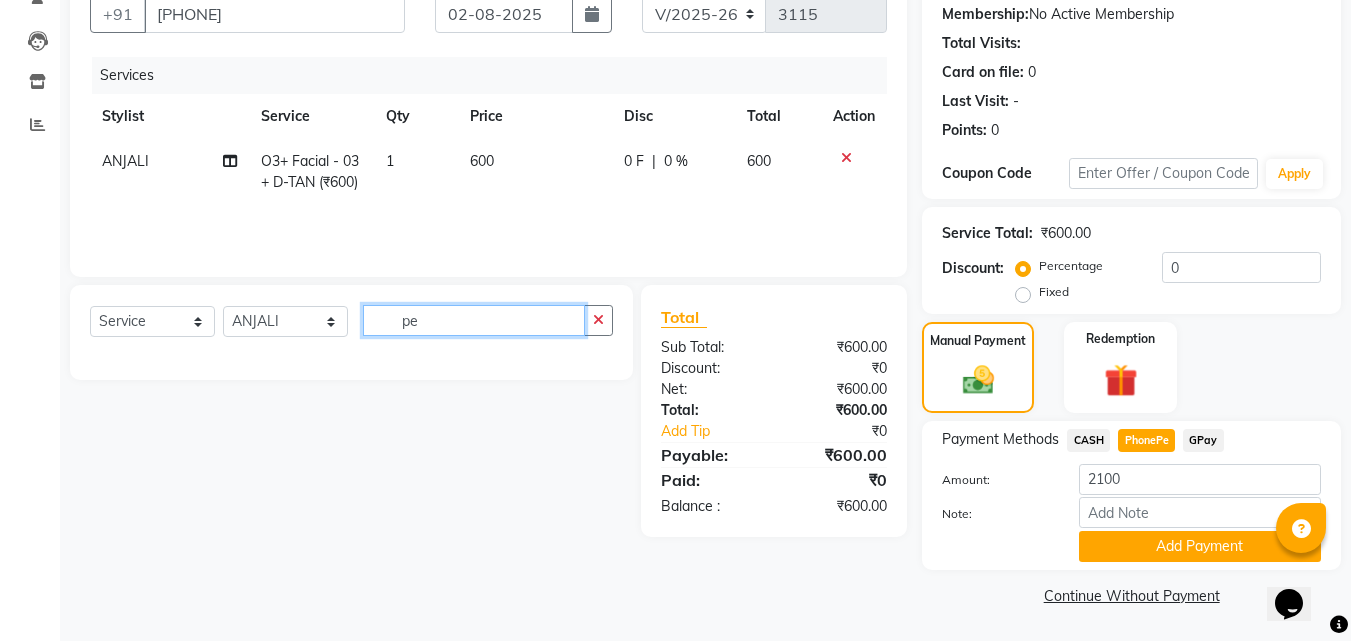 type on "p" 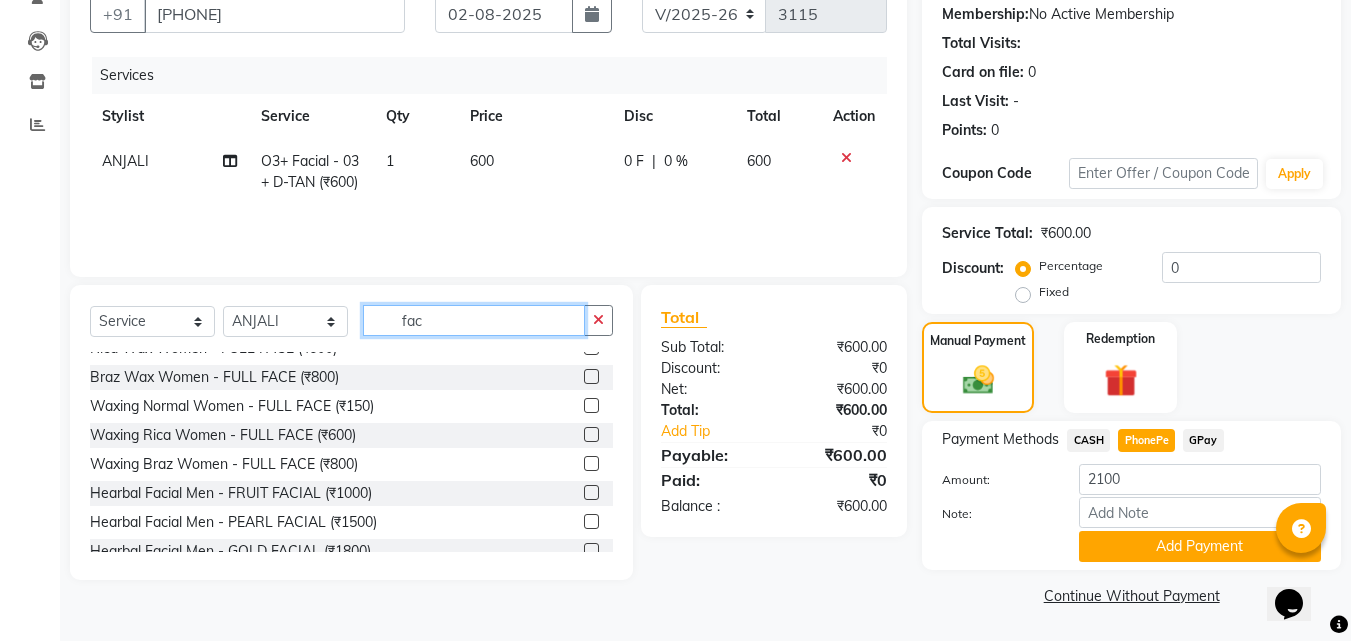 scroll, scrollTop: 800, scrollLeft: 0, axis: vertical 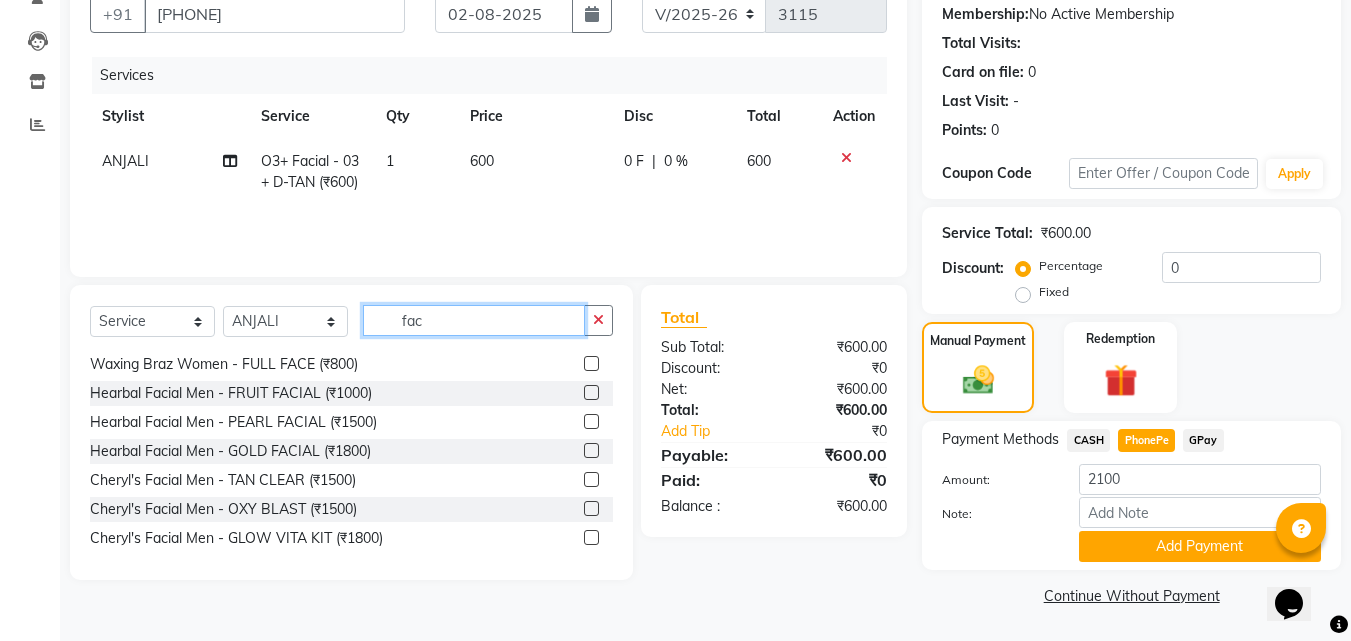 type on "fac" 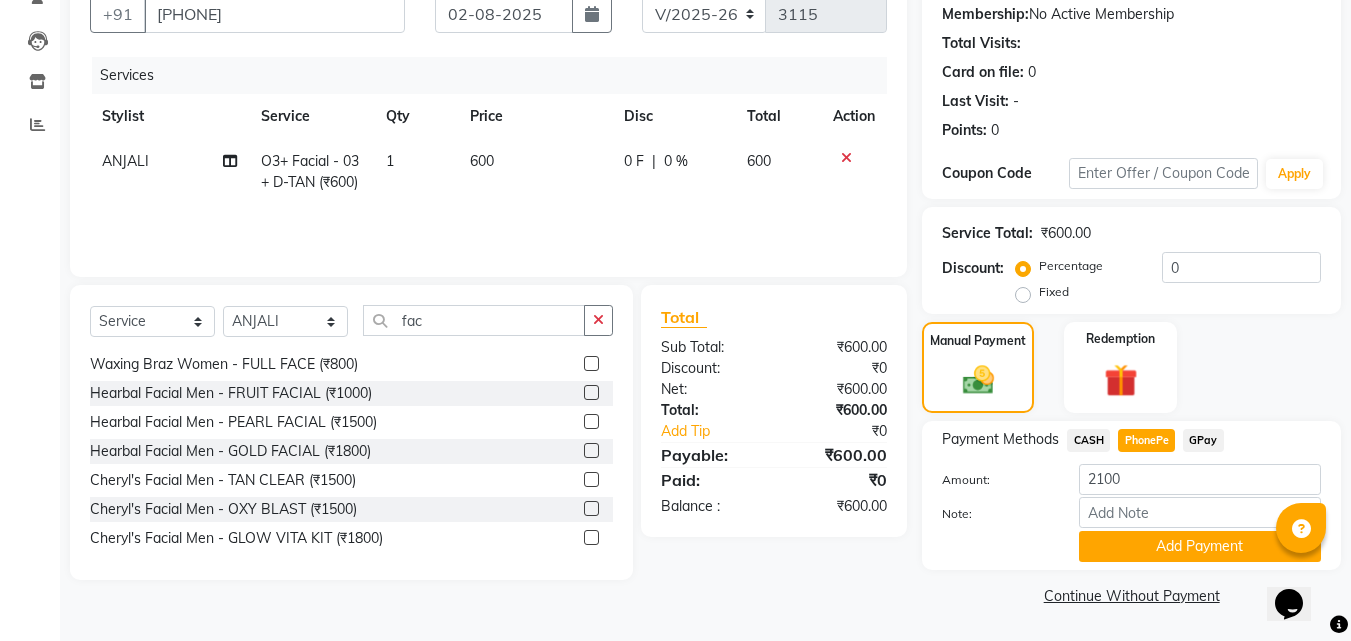 click 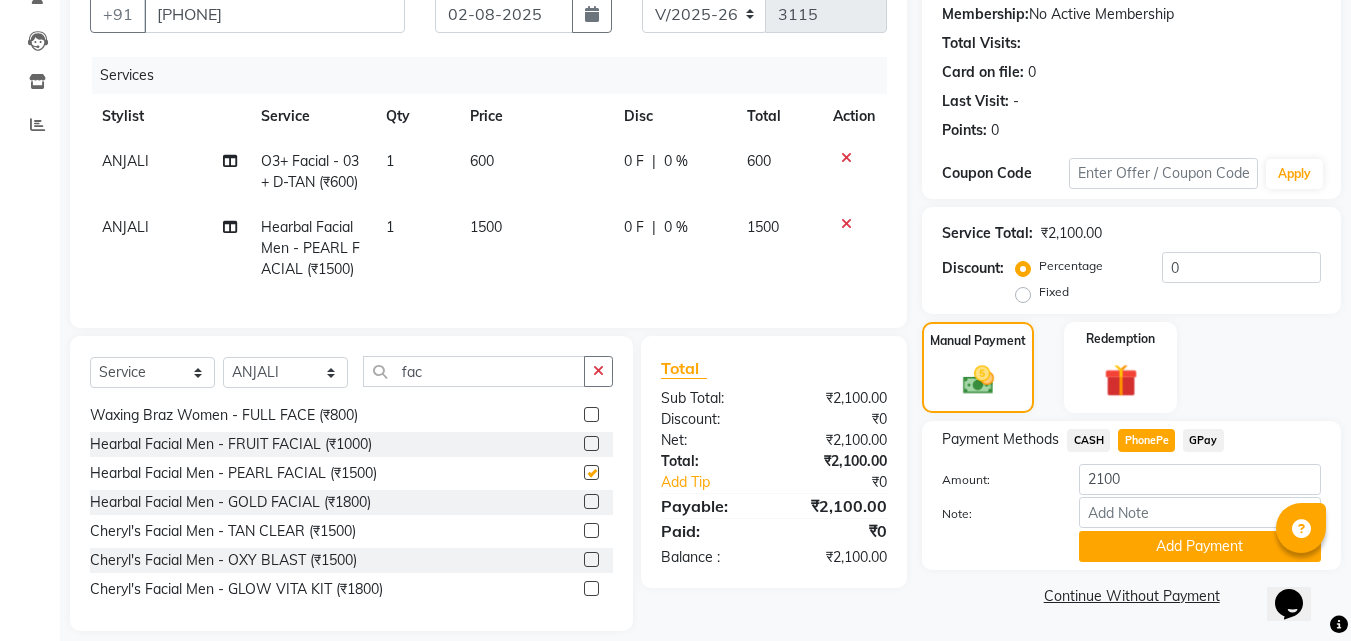 checkbox on "false" 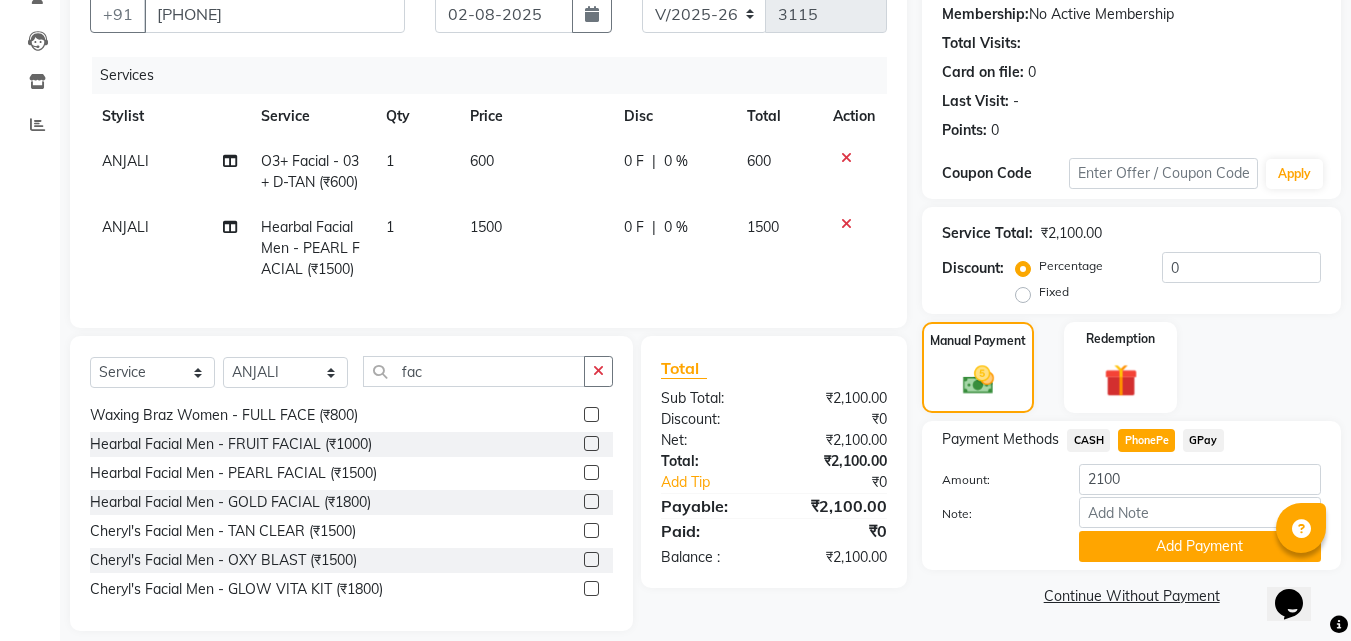 click on "CASH" 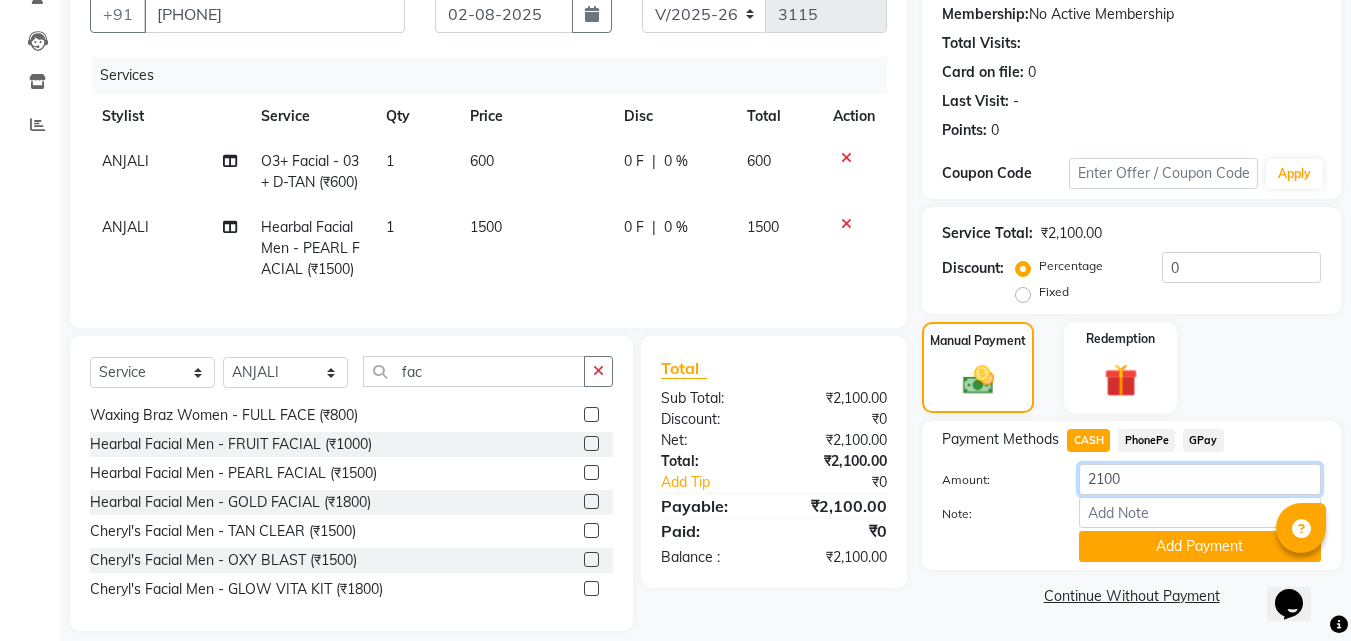 click on "2100" 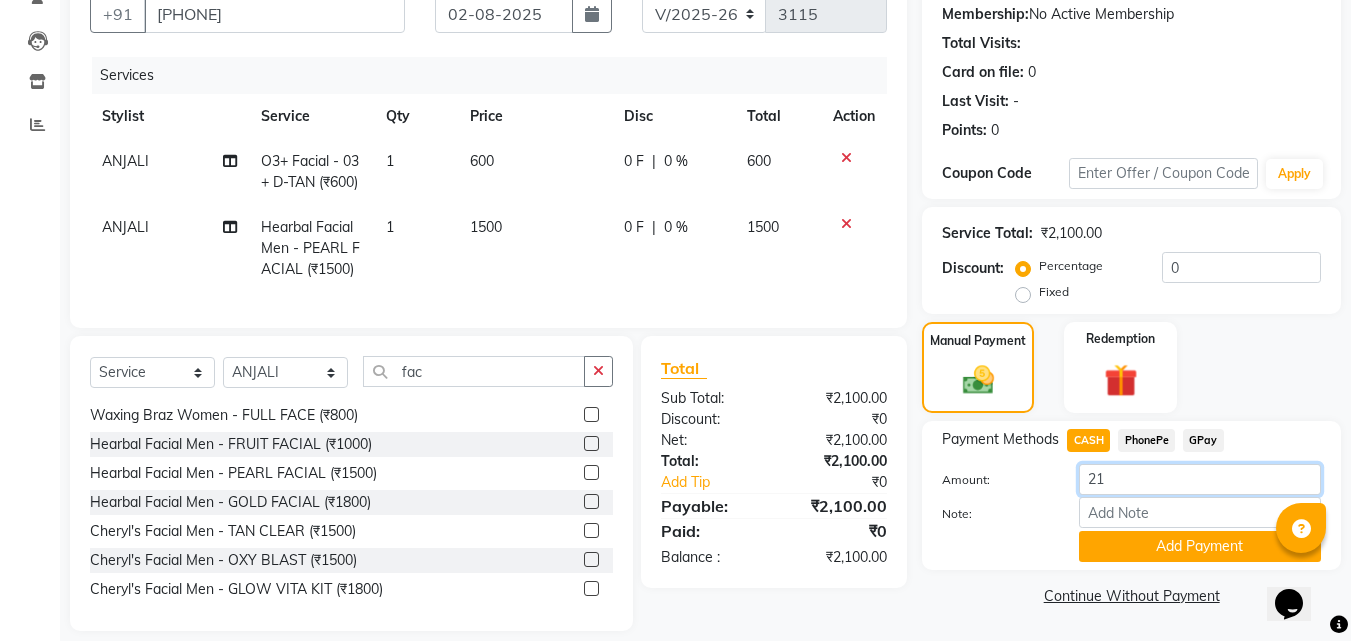 type on "2" 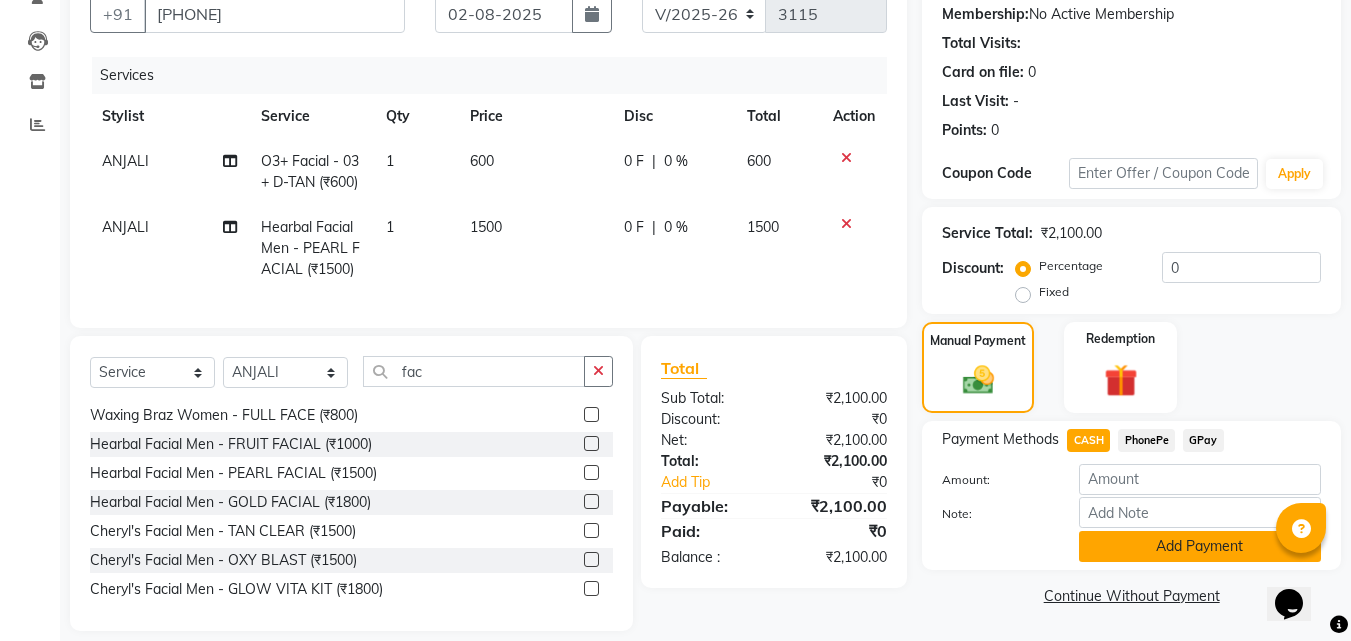 click on "Add Payment" 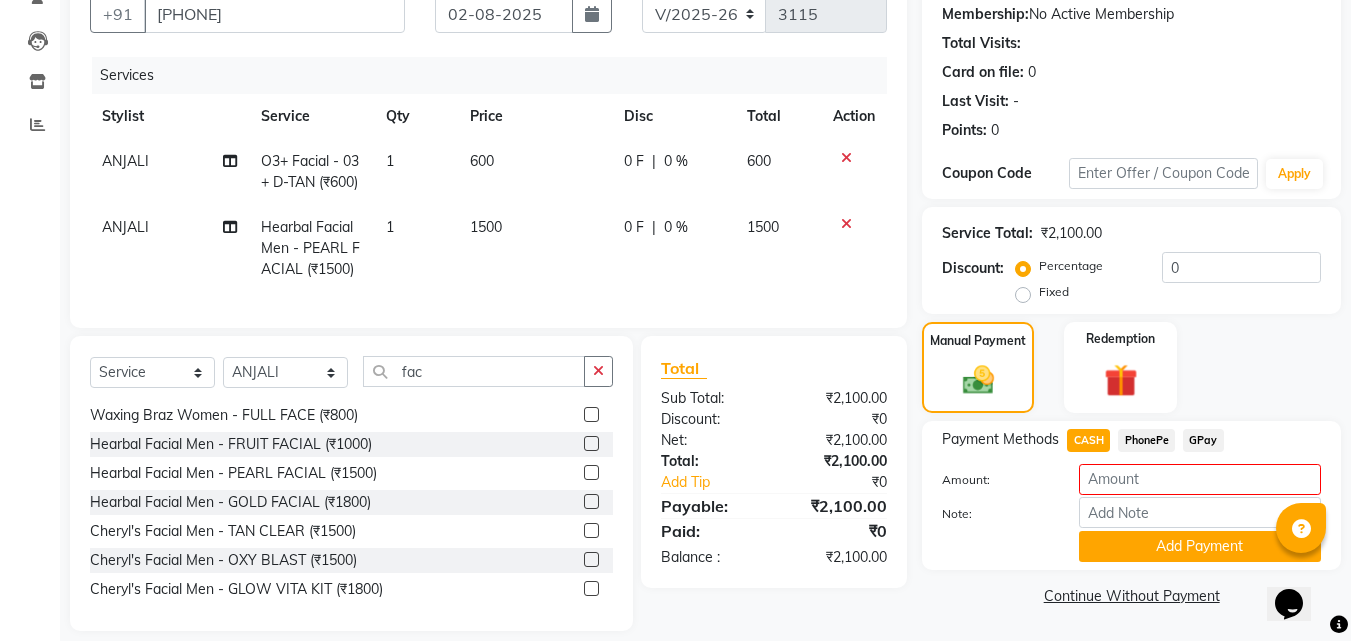 click on "PhonePe" 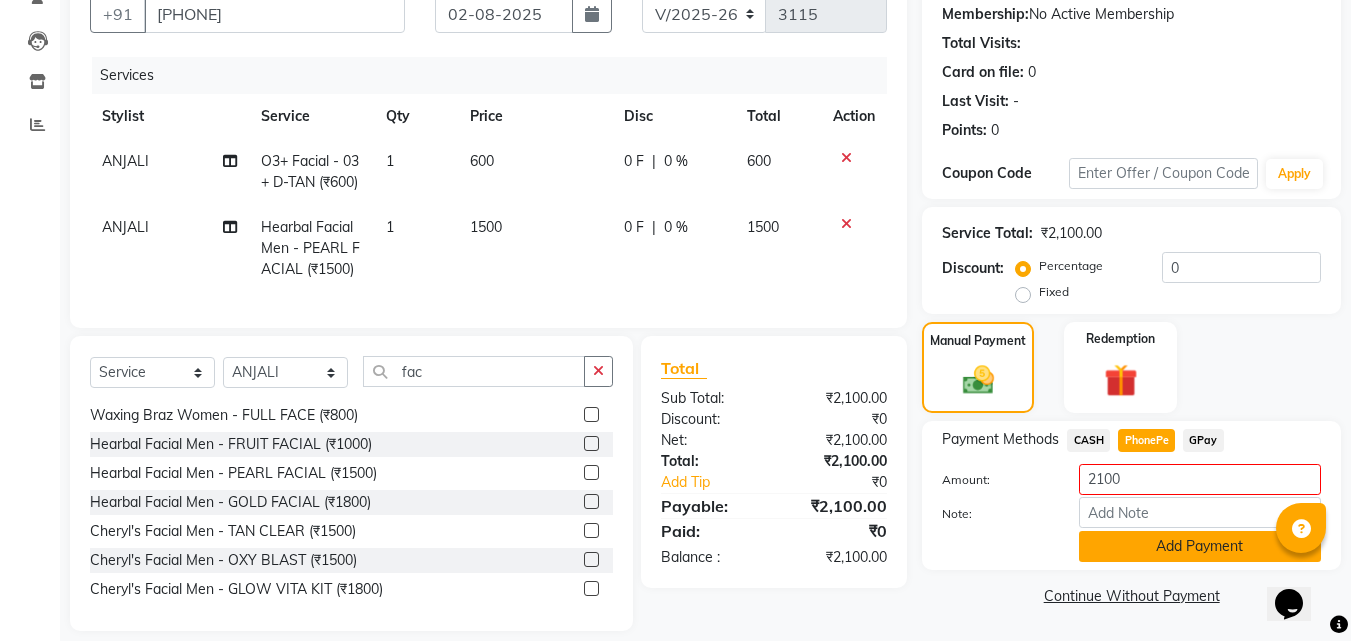 click on "Add Payment" 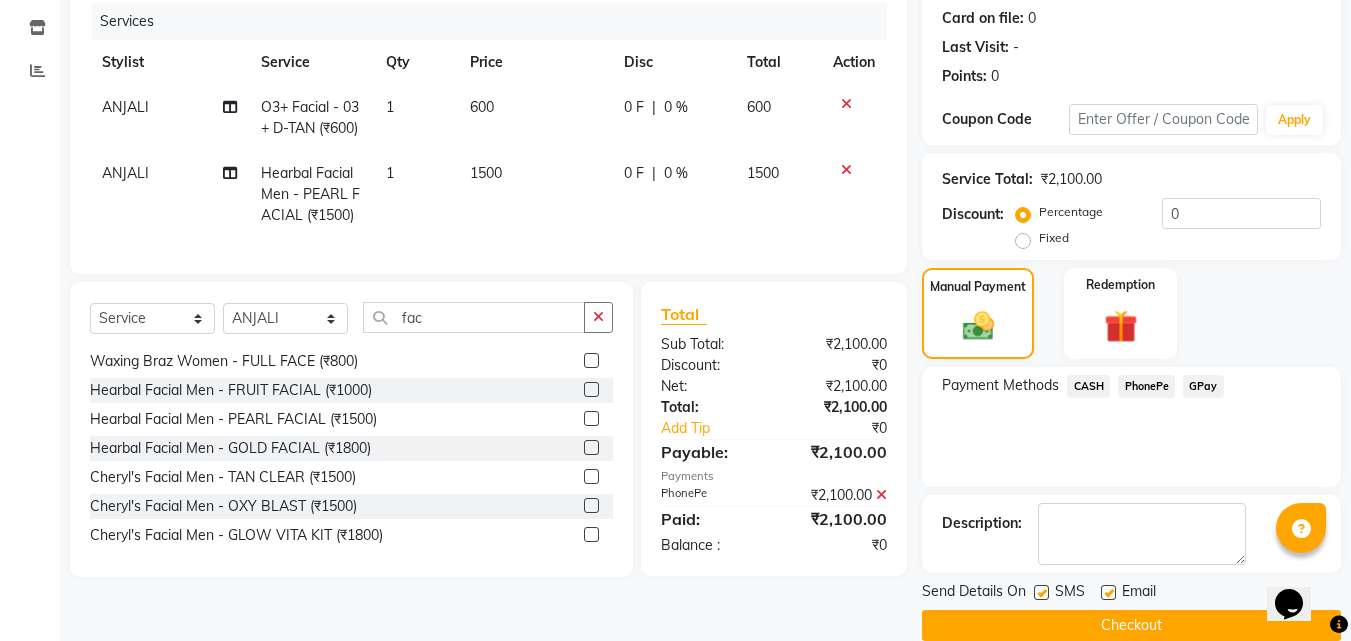 scroll, scrollTop: 275, scrollLeft: 0, axis: vertical 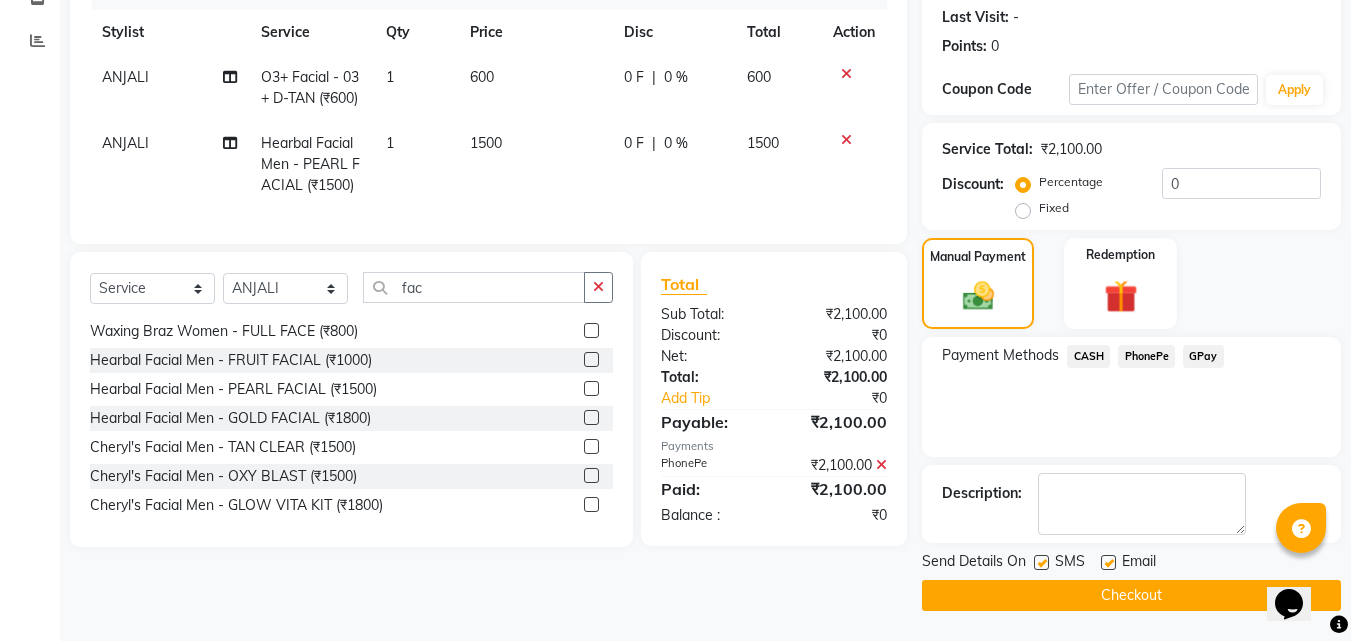 click 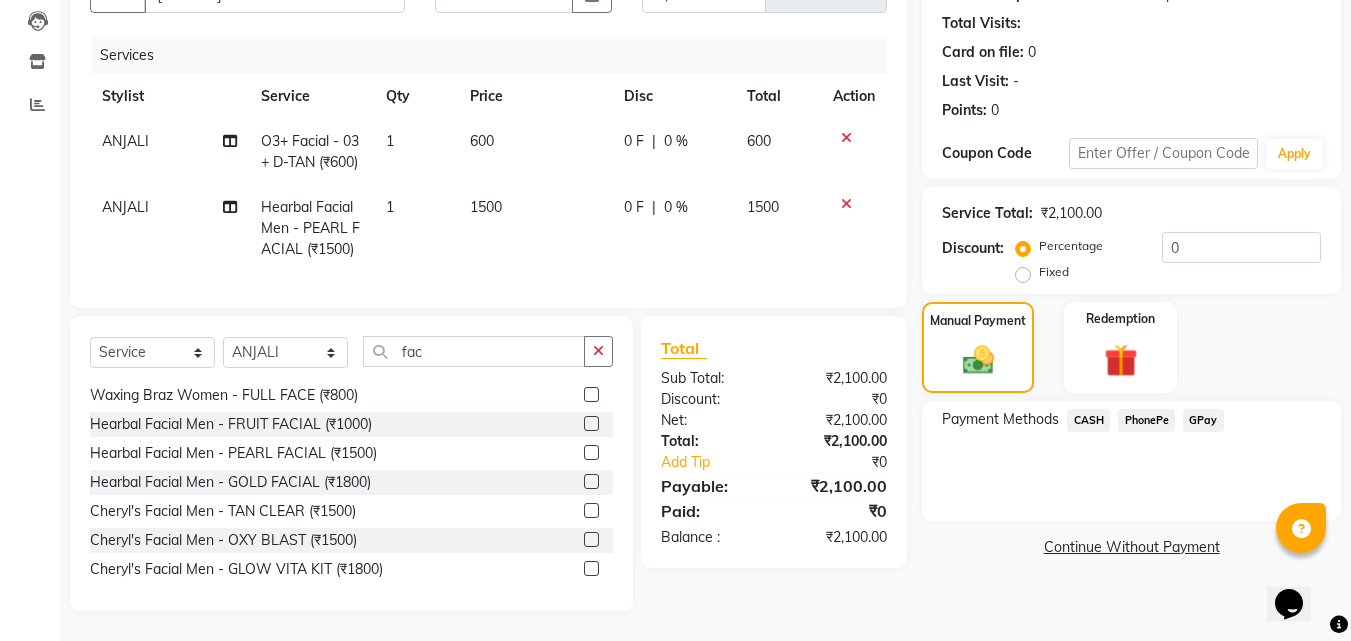 click on "PhonePe" 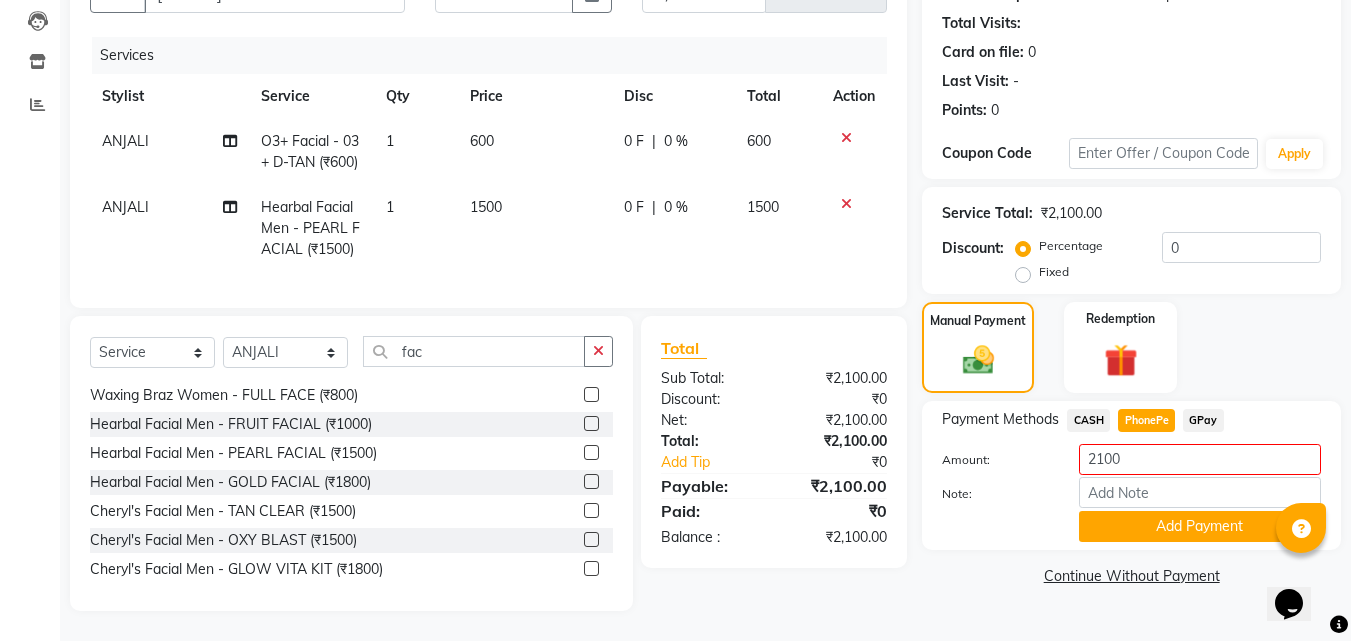 click on "CASH" 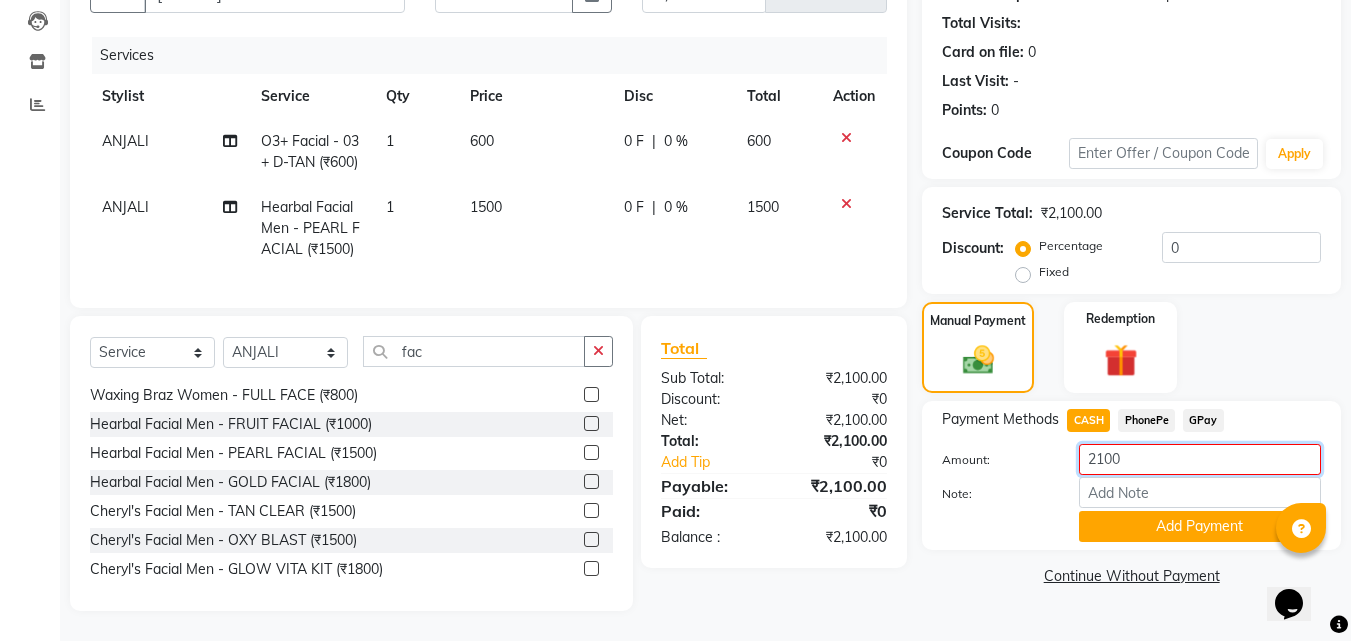 click on "2100" 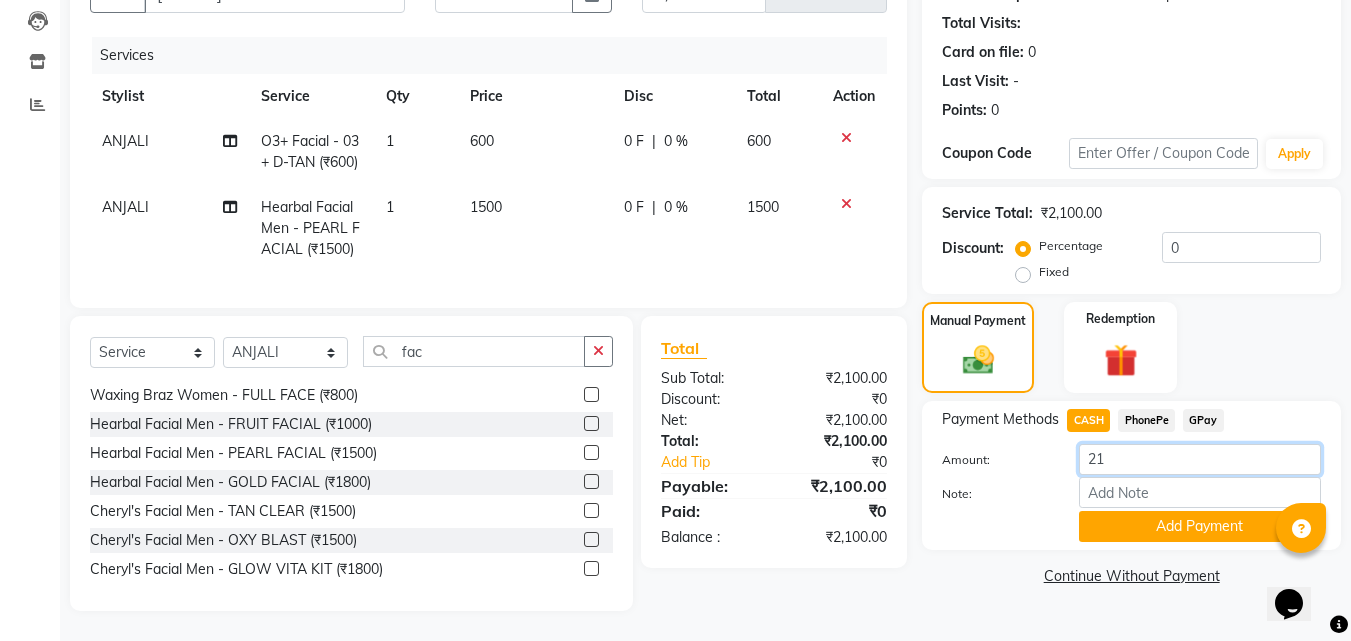 type on "2" 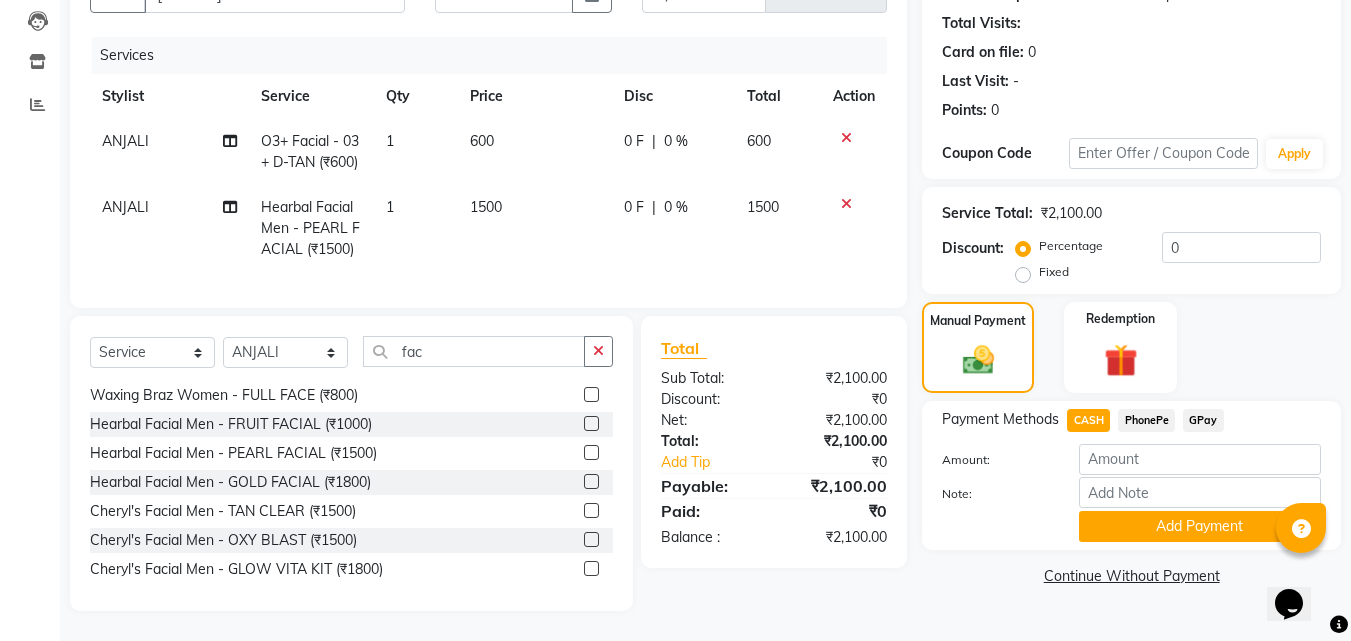 click on "PhonePe" 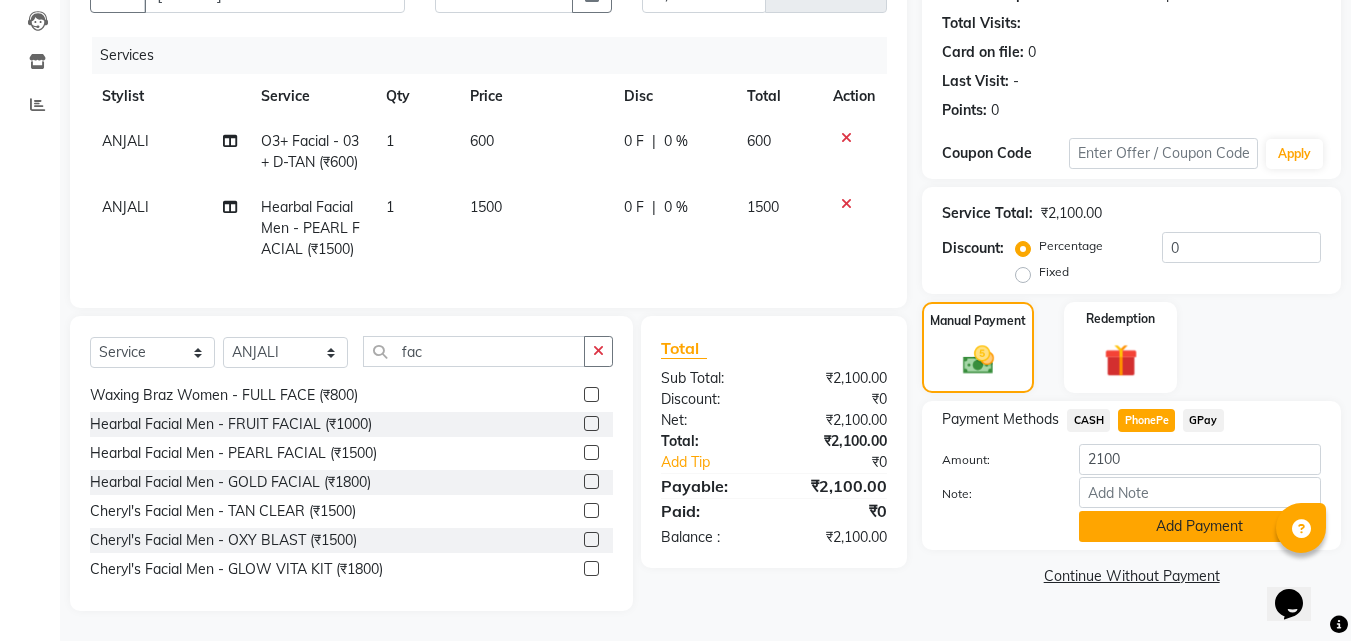 click on "Add Payment" 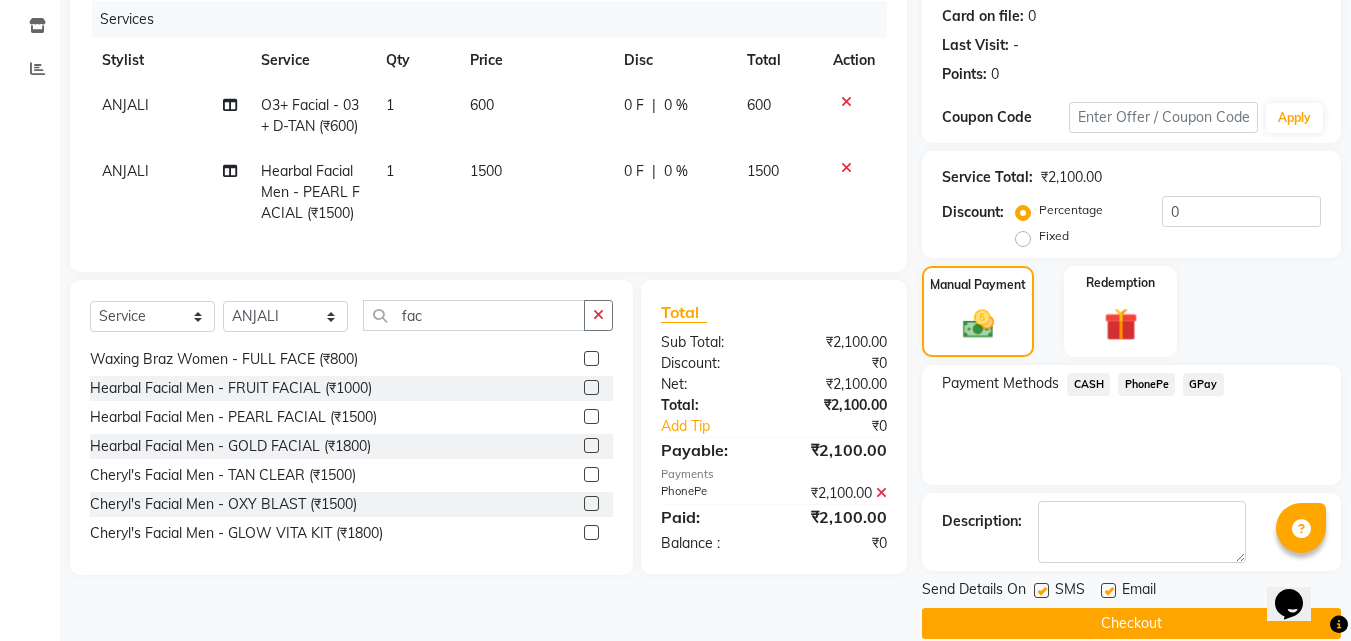 scroll, scrollTop: 275, scrollLeft: 0, axis: vertical 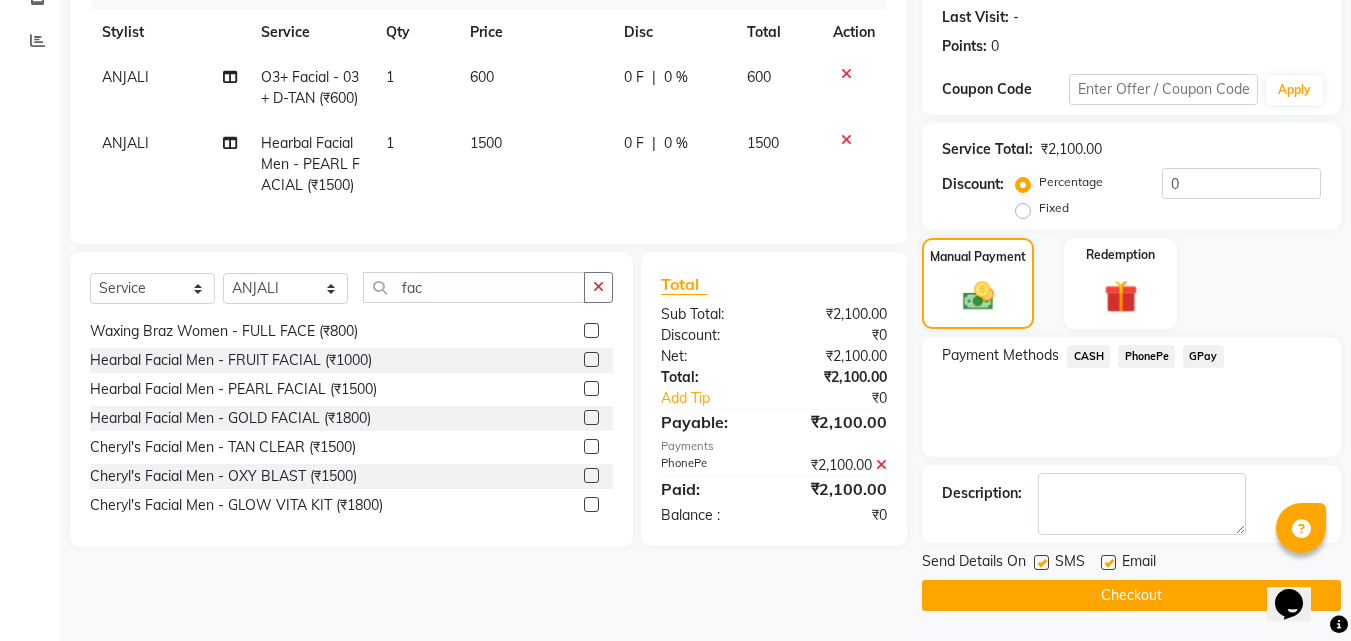 click on "Checkout" 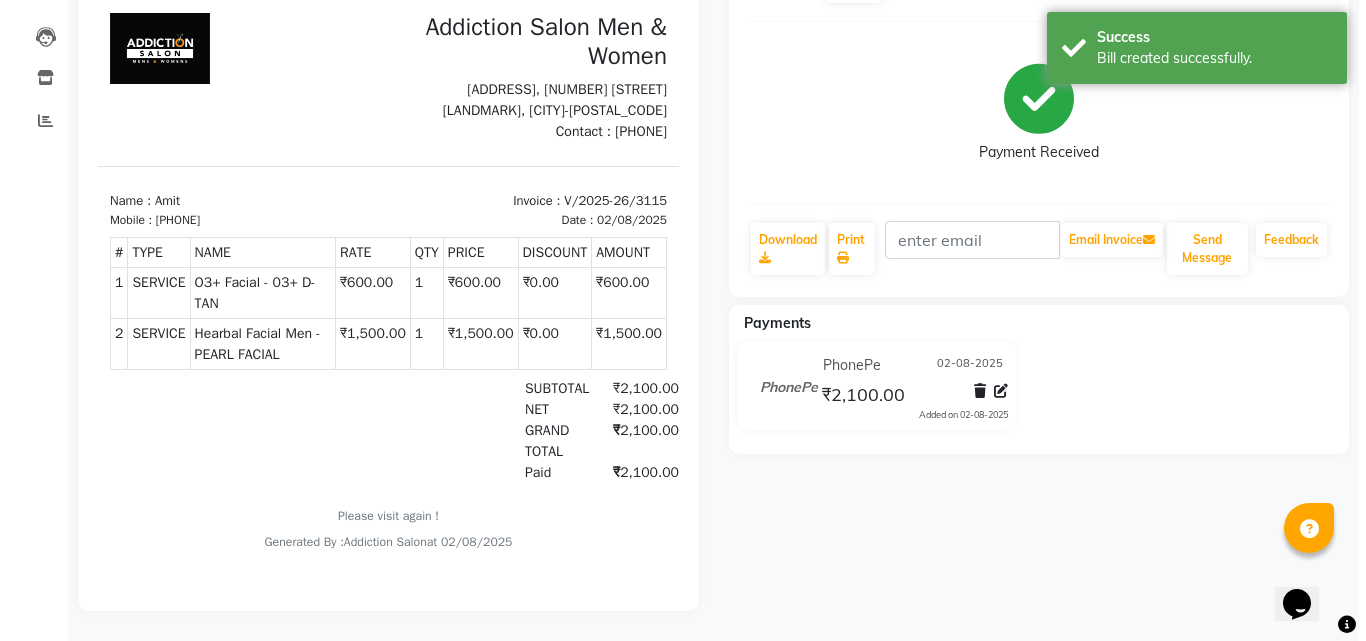 scroll, scrollTop: 0, scrollLeft: 0, axis: both 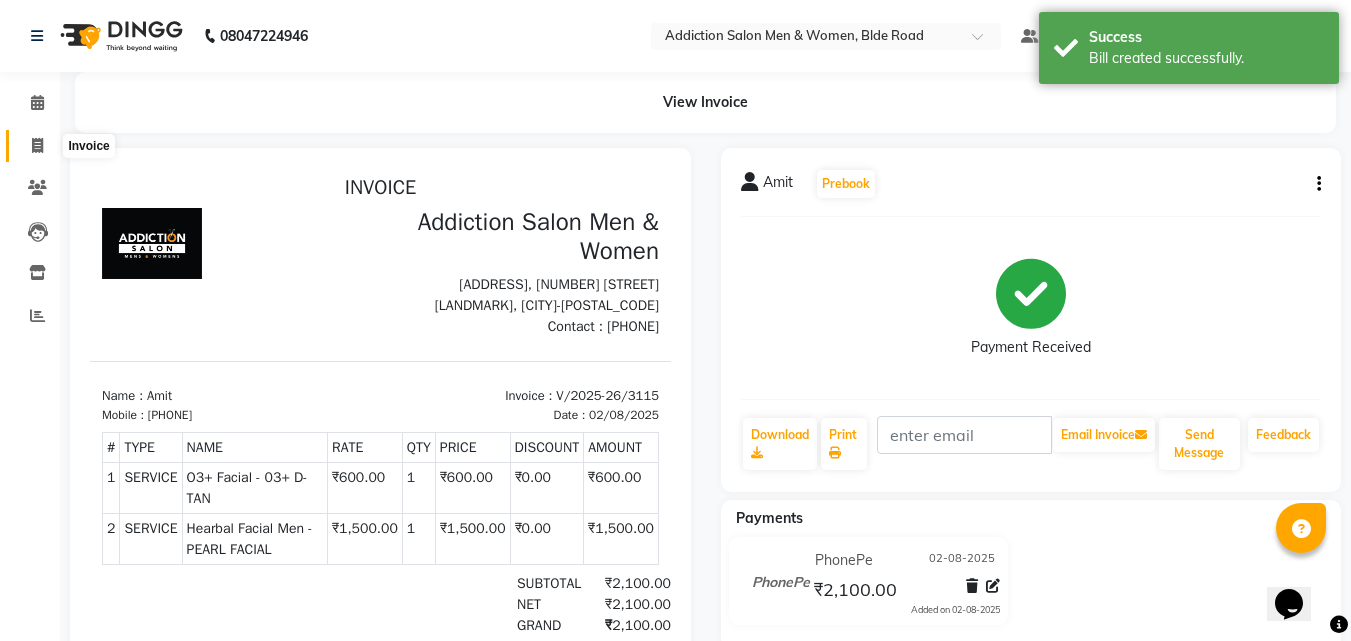 click 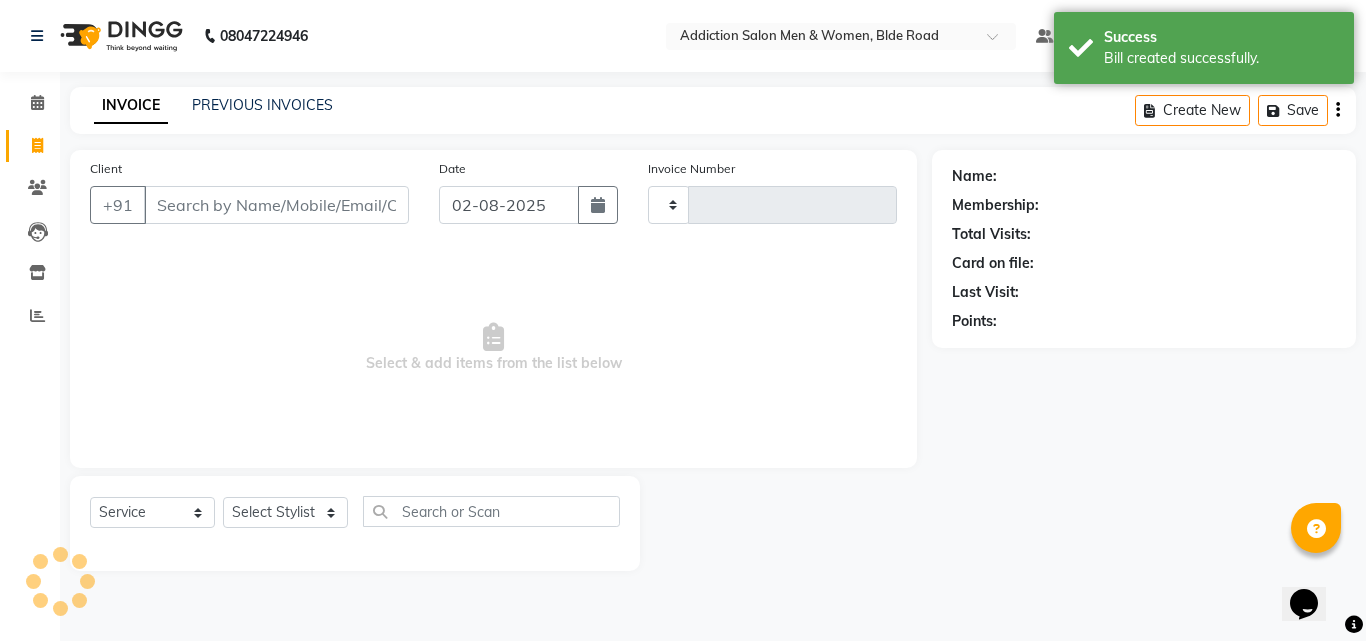 type on "3116" 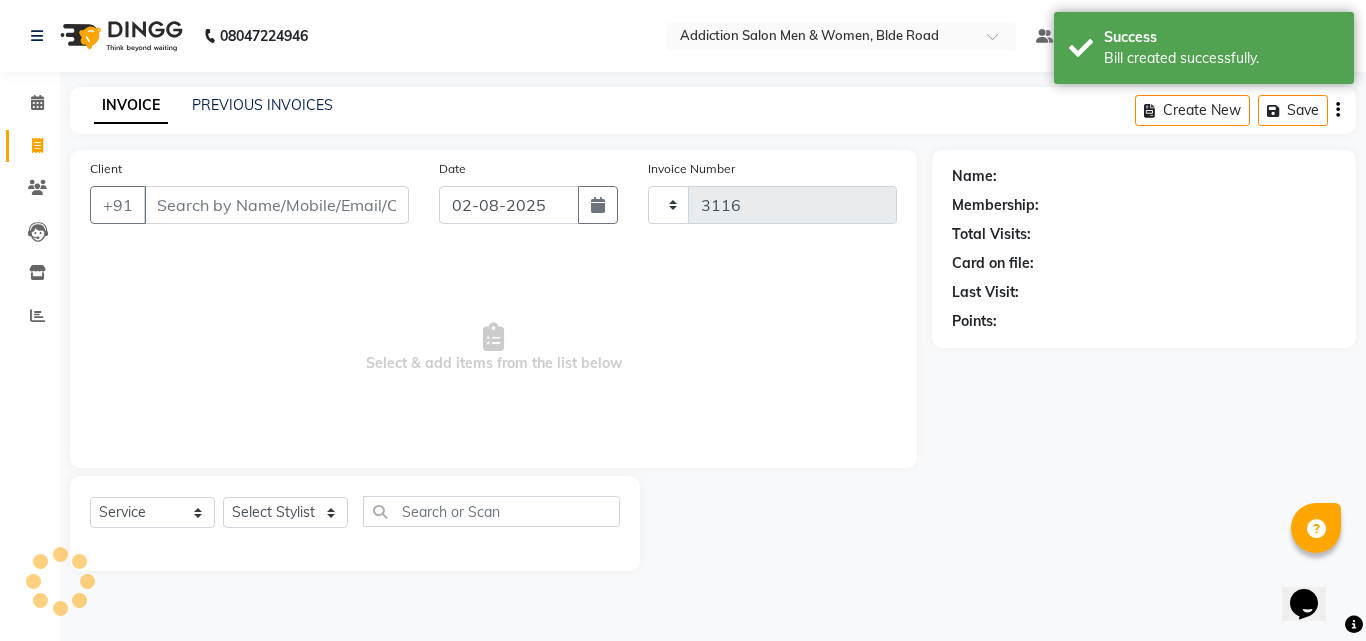 select on "6595" 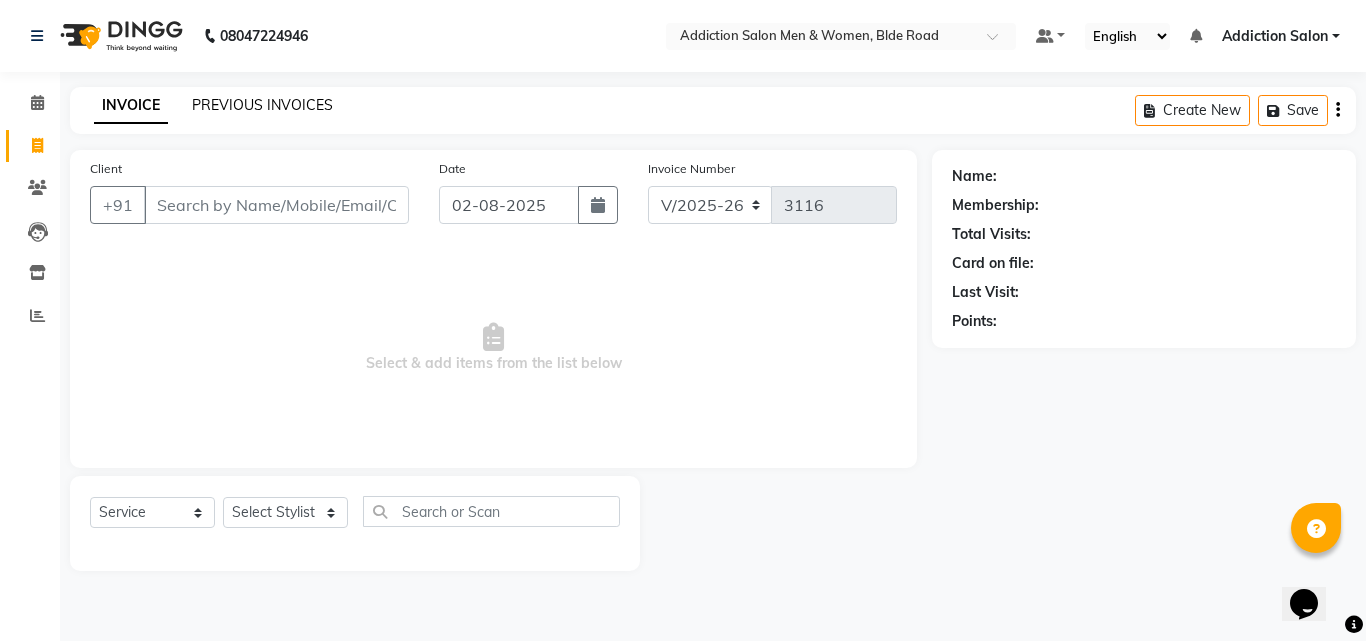 click on "PREVIOUS INVOICES" 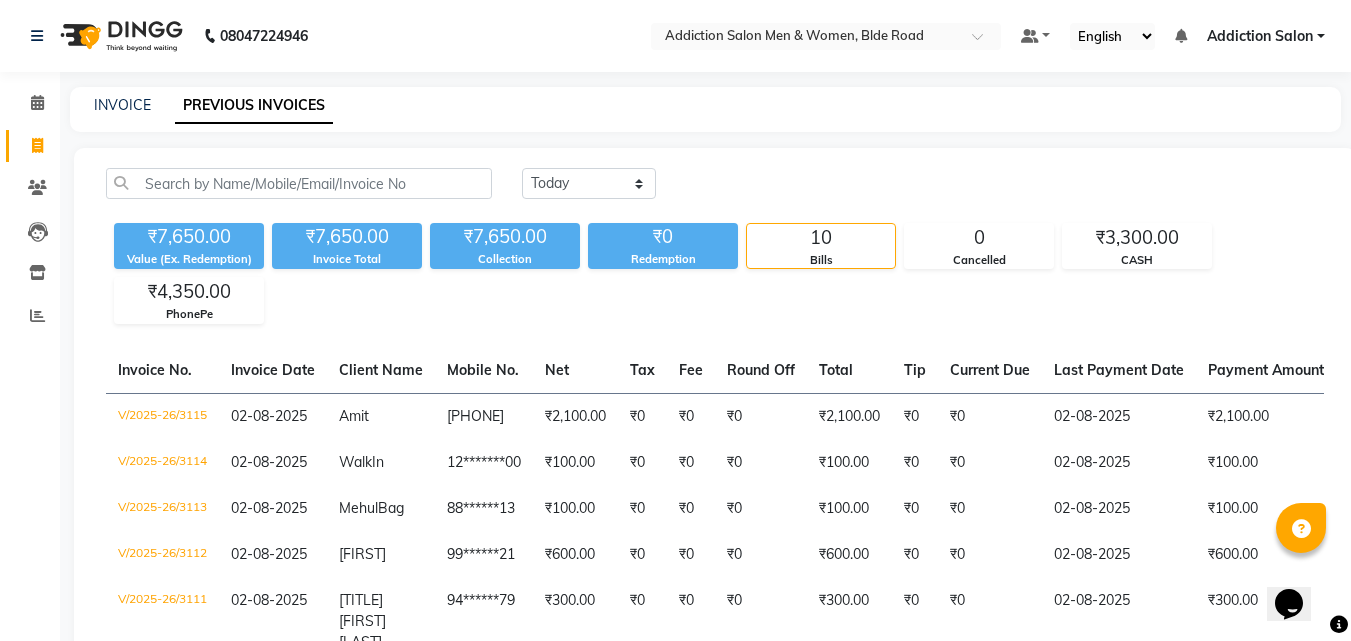 click on "Addiction Salon" at bounding box center [1260, 36] 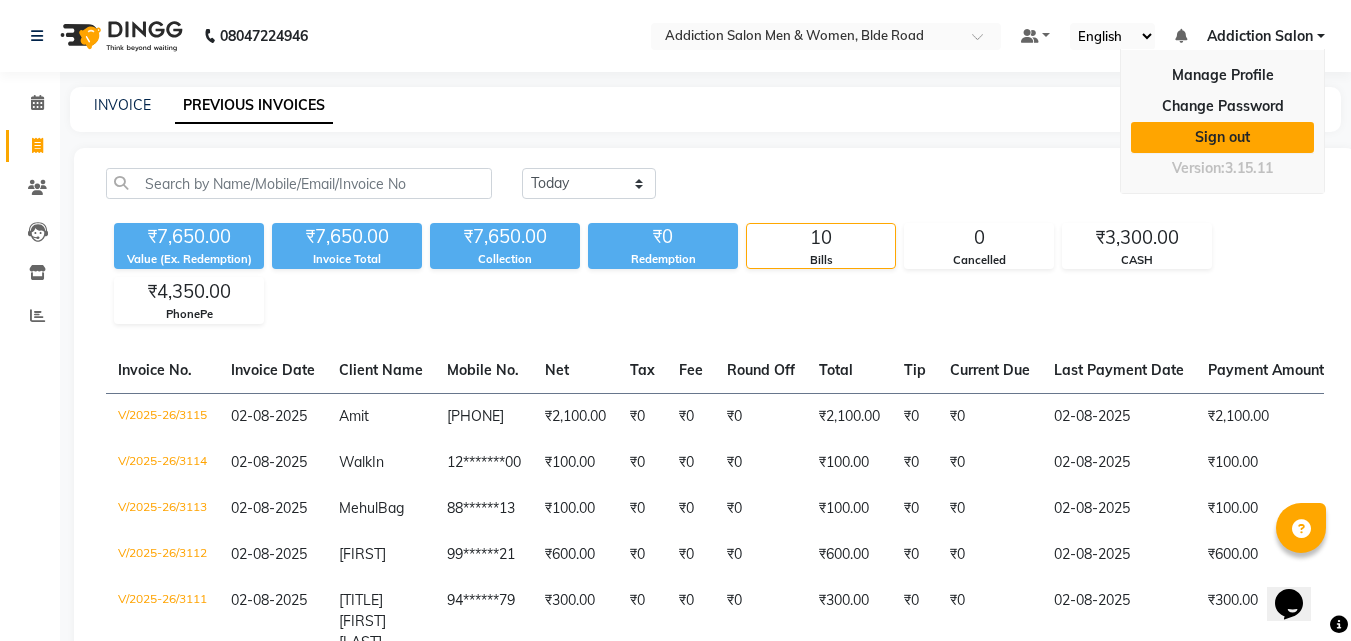 click on "Sign out" at bounding box center (1222, 137) 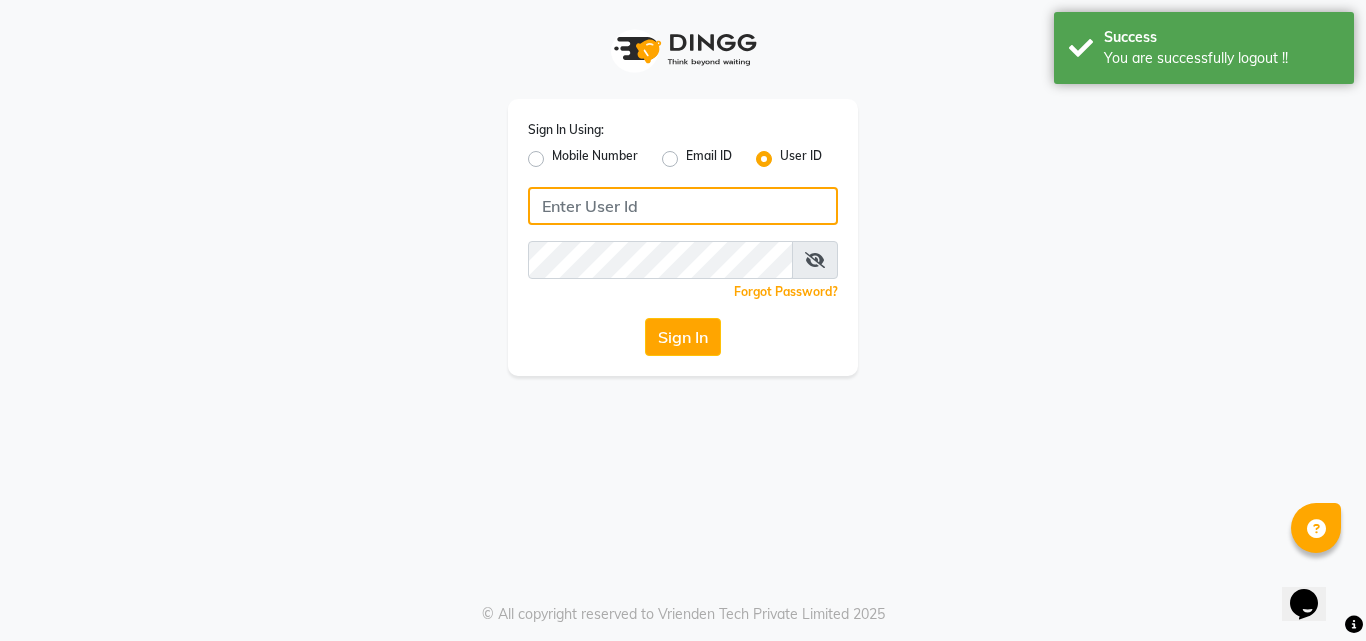 type on "8105474348" 